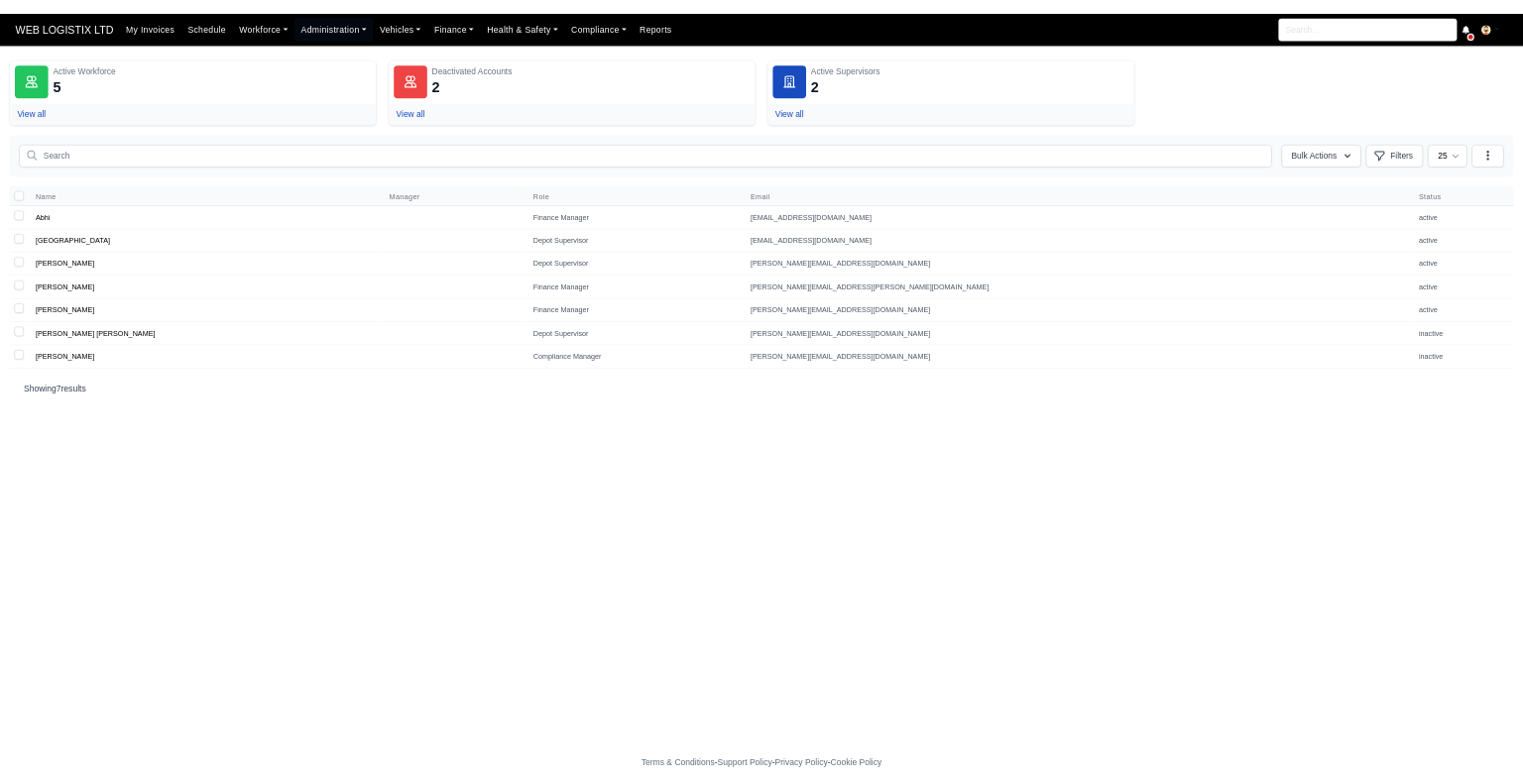 scroll, scrollTop: 0, scrollLeft: 0, axis: both 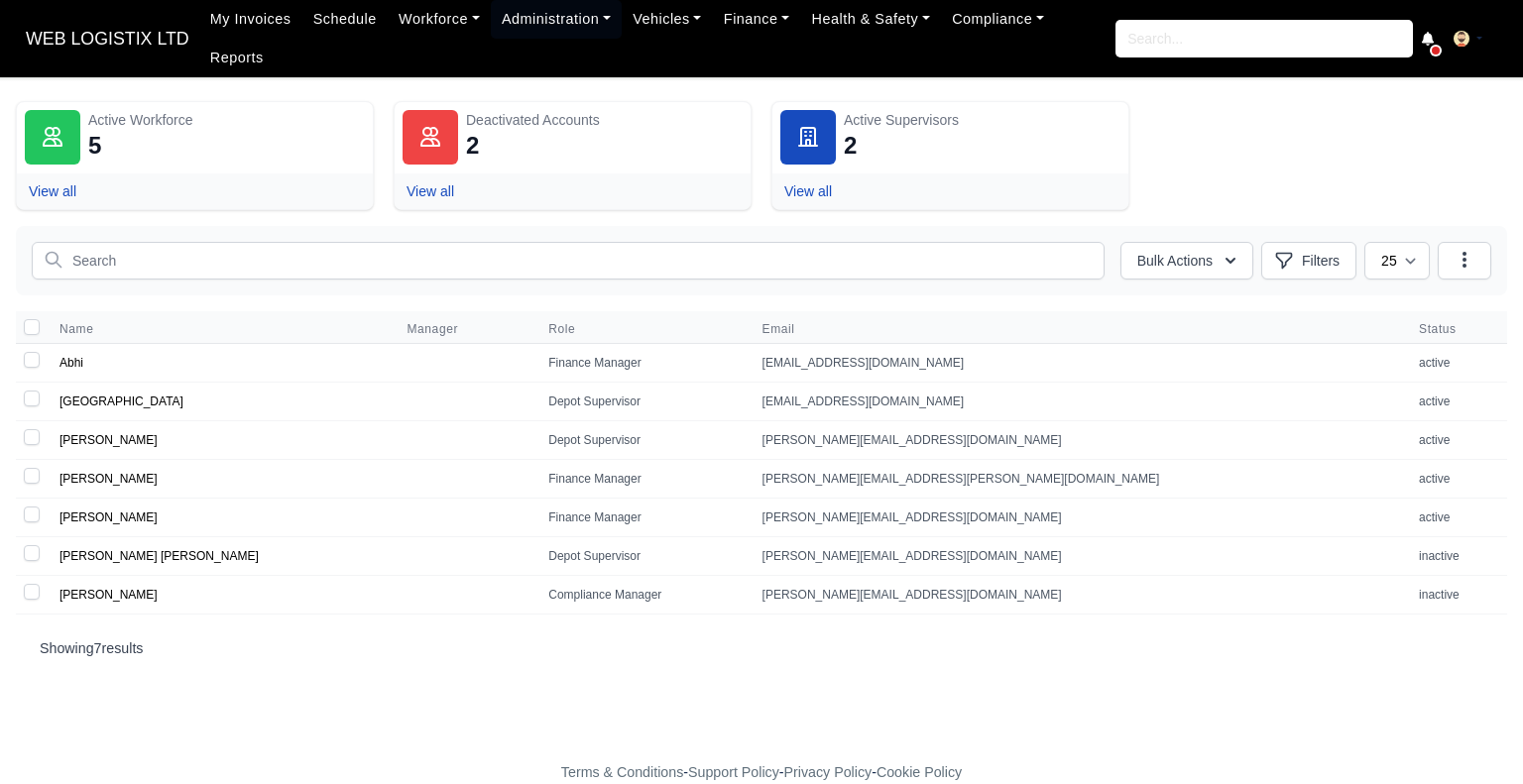 click on "WEB LOGISTIX LTD" at bounding box center (107, 39) 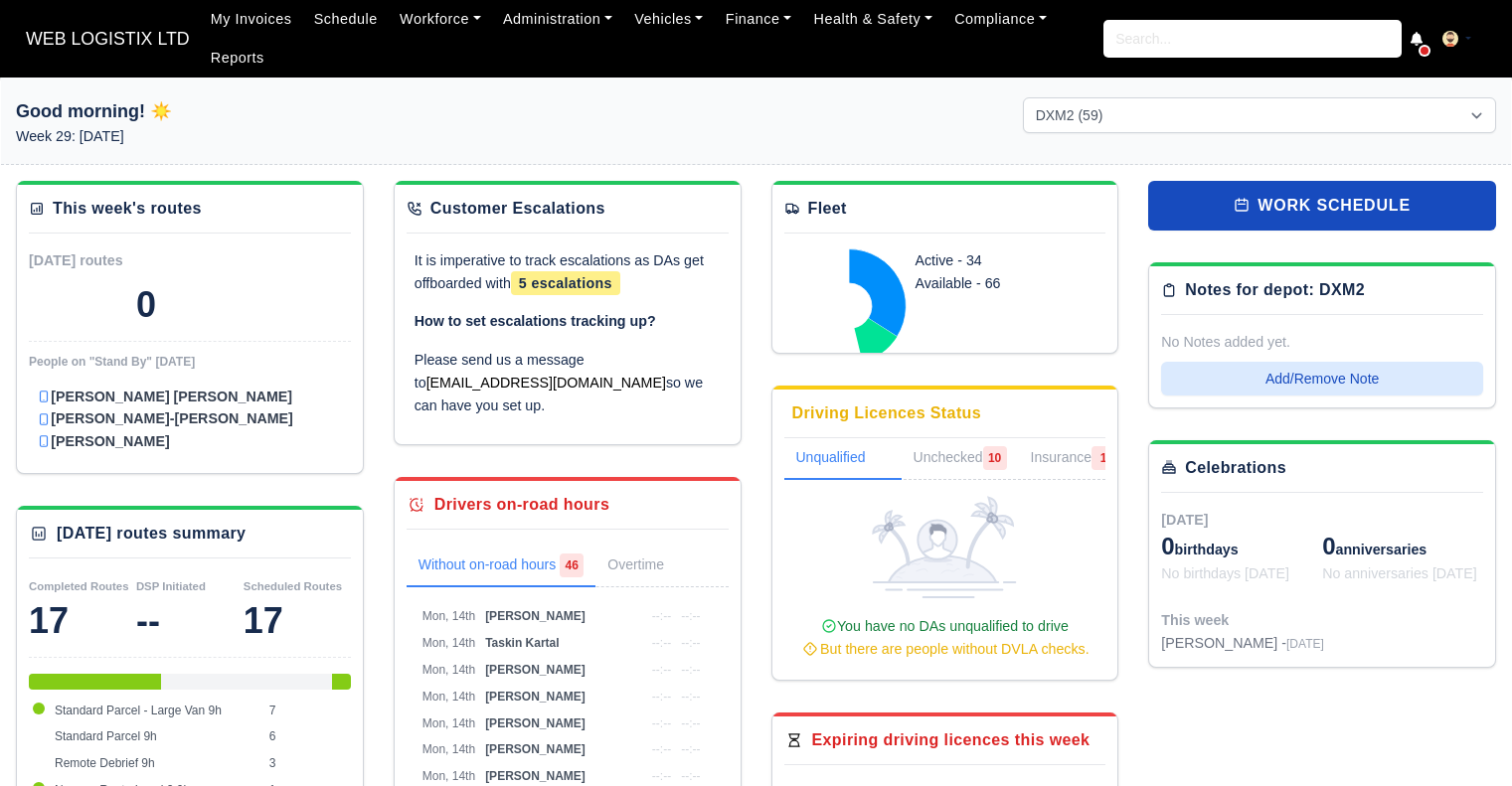 select on "1" 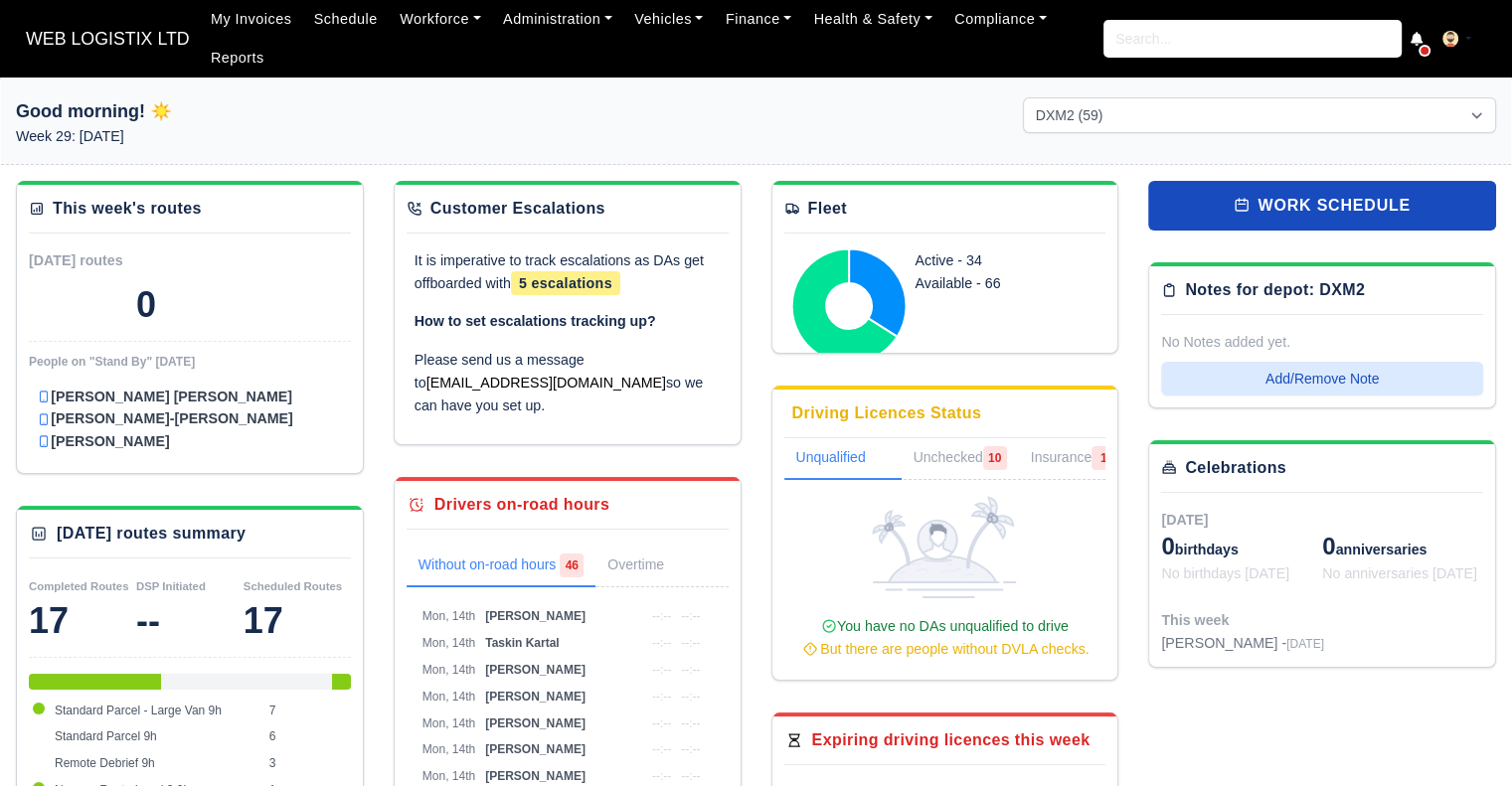 click on "WEB LOGISTIX LTD" at bounding box center (107, 39) 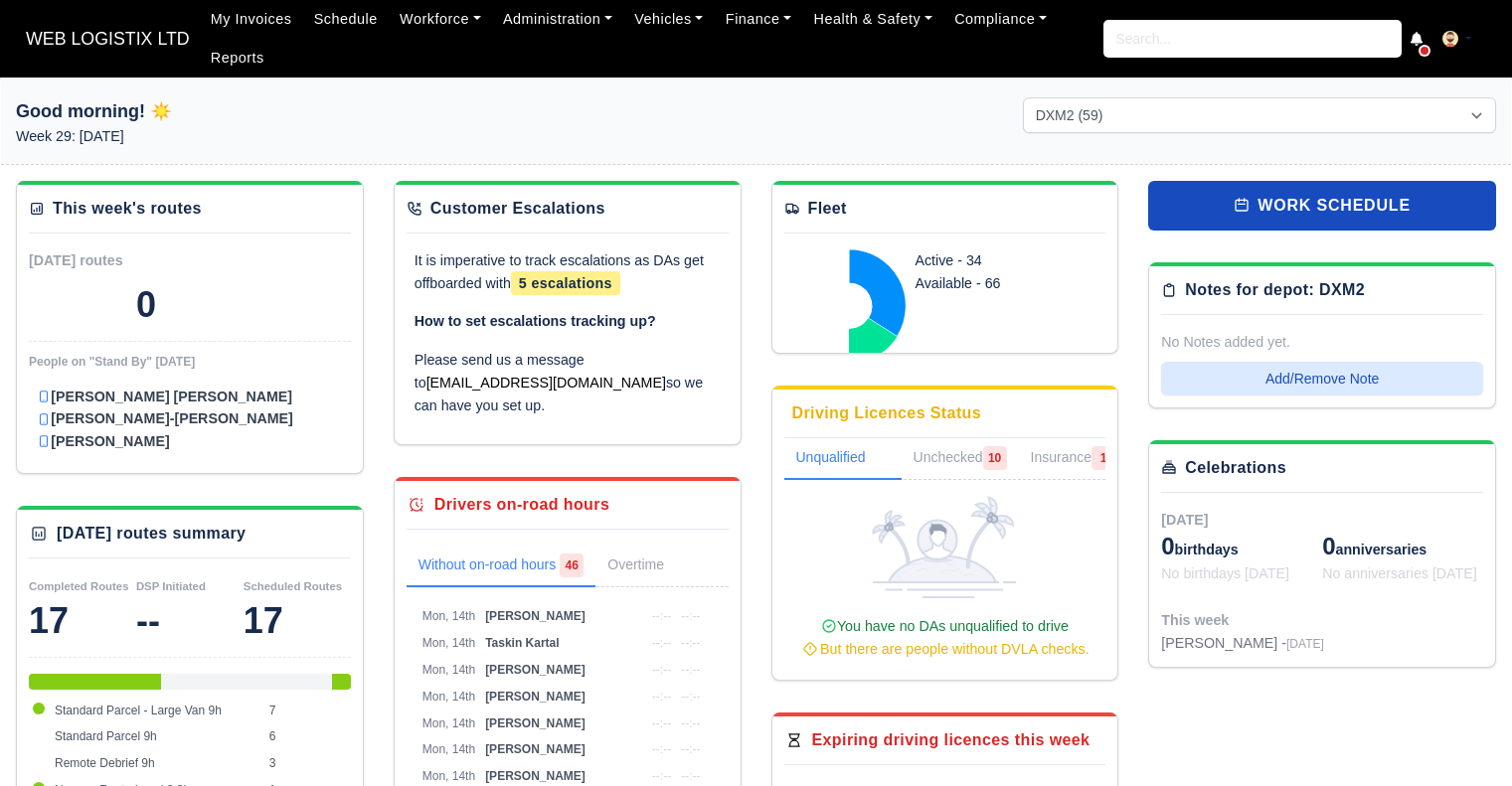 select on "1" 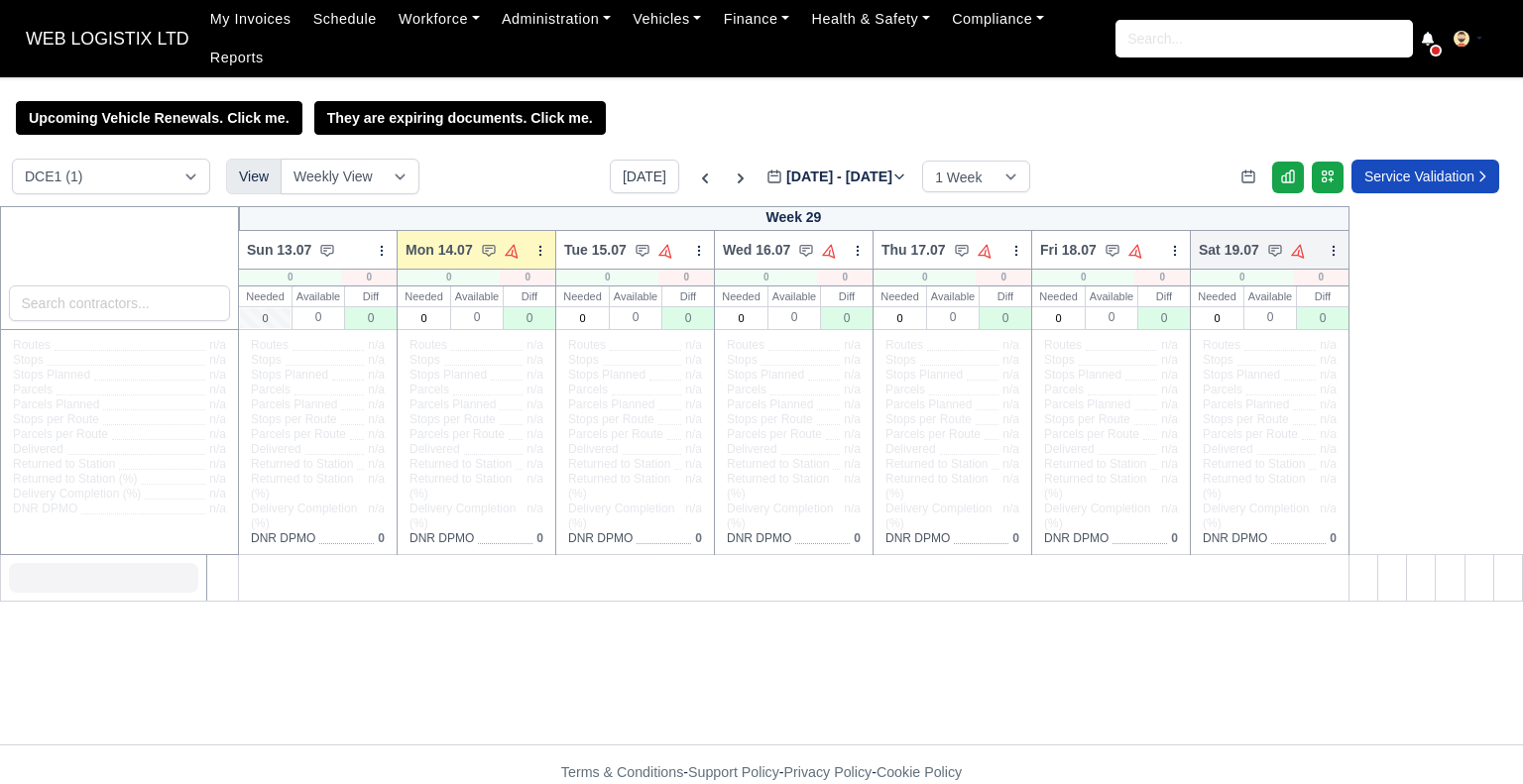 scroll, scrollTop: 0, scrollLeft: 0, axis: both 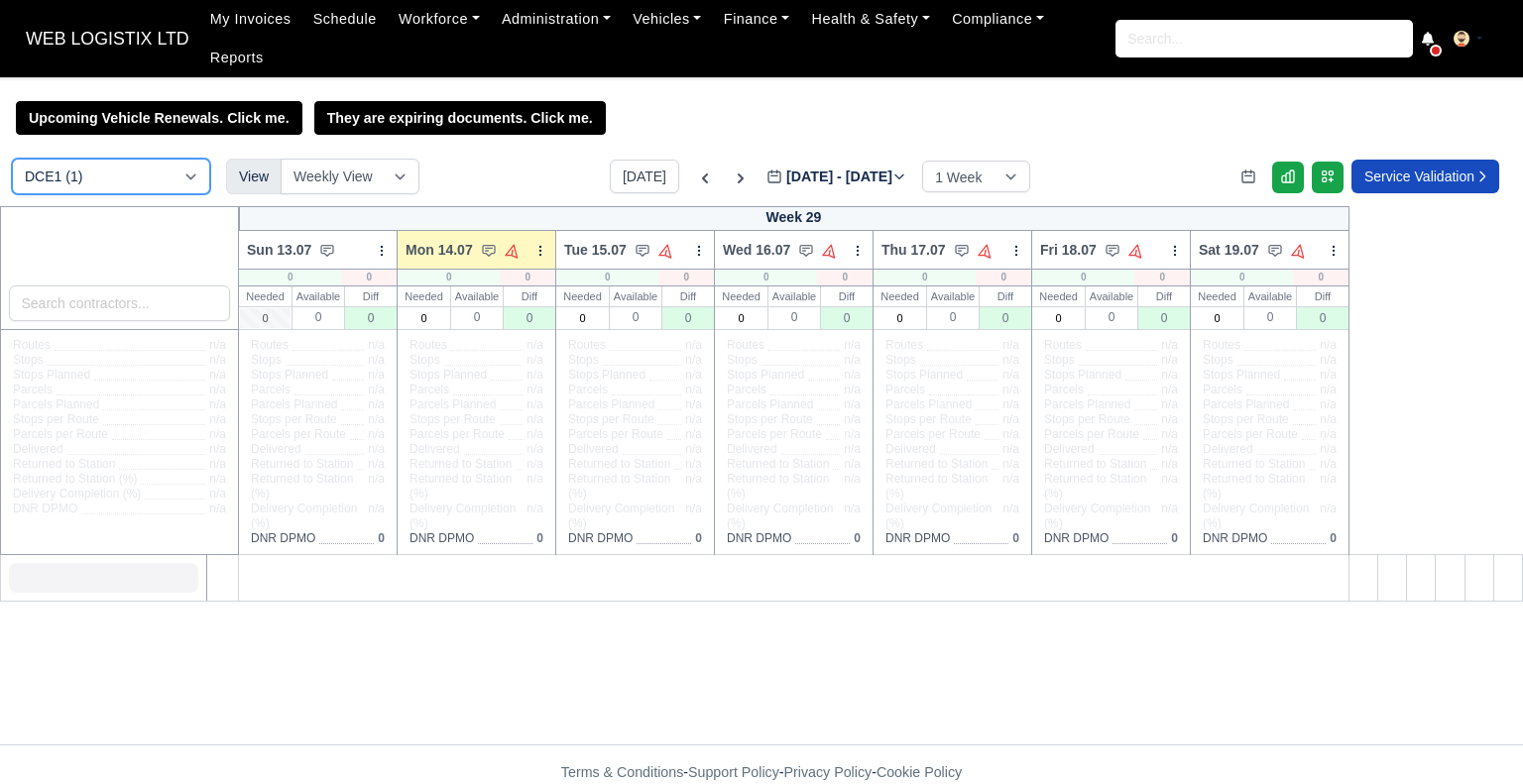 drag, startPoint x: 141, startPoint y: 155, endPoint x: 140, endPoint y: 170, distance: 15.0333 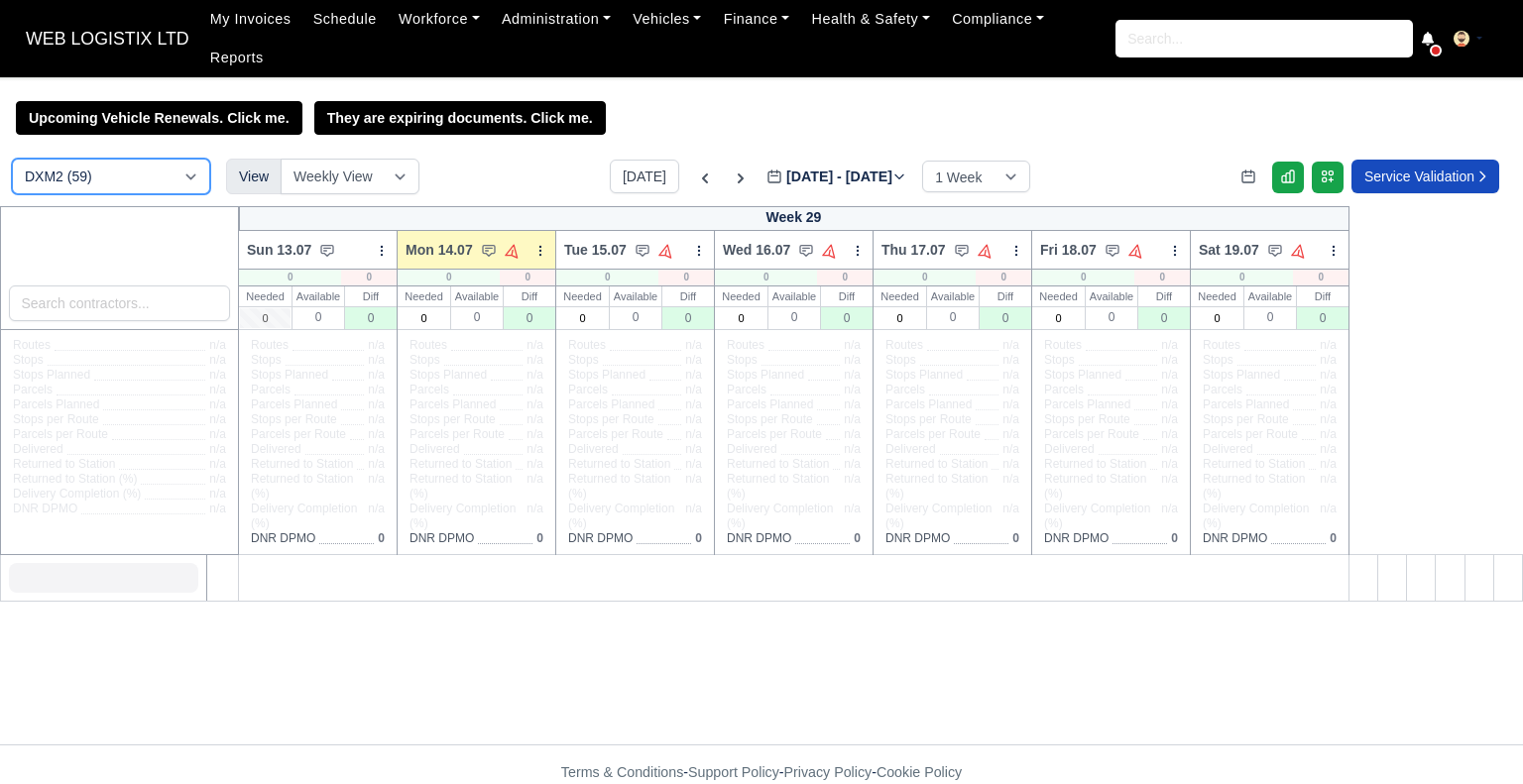 click on "DCE1 (1)
DWN2 (32)
DXM2 (59)" at bounding box center [111, 176] 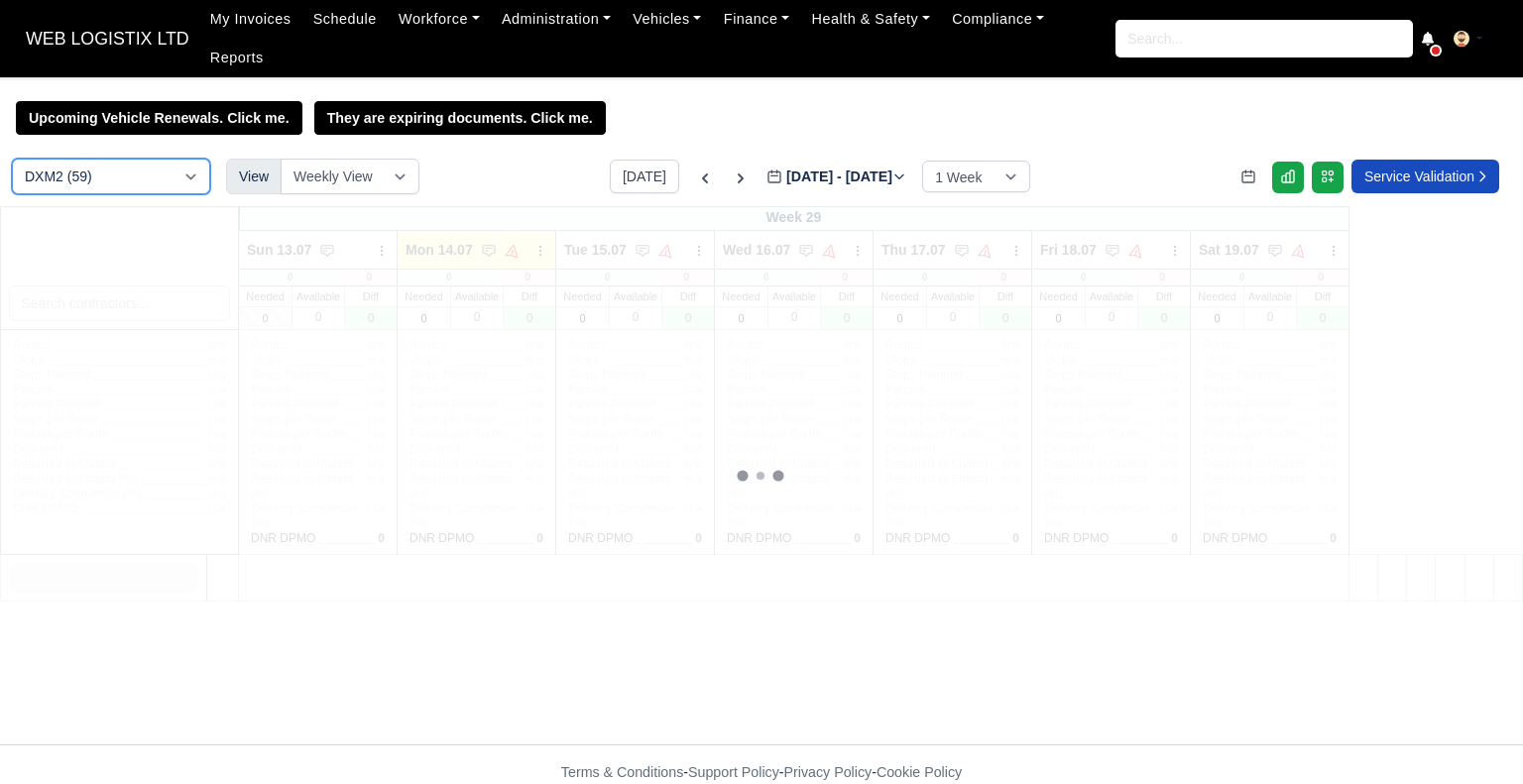 type 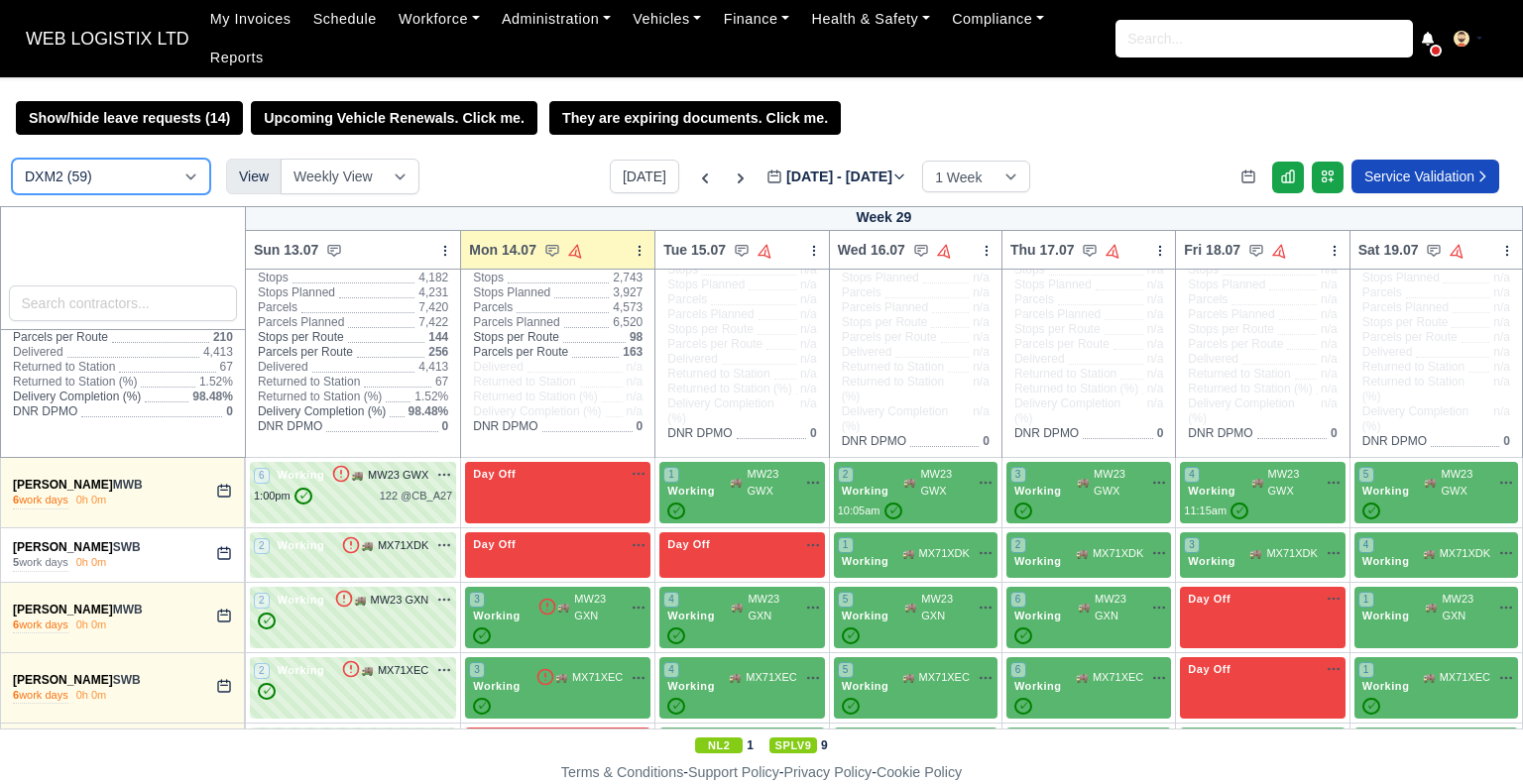 scroll, scrollTop: 99, scrollLeft: 0, axis: vertical 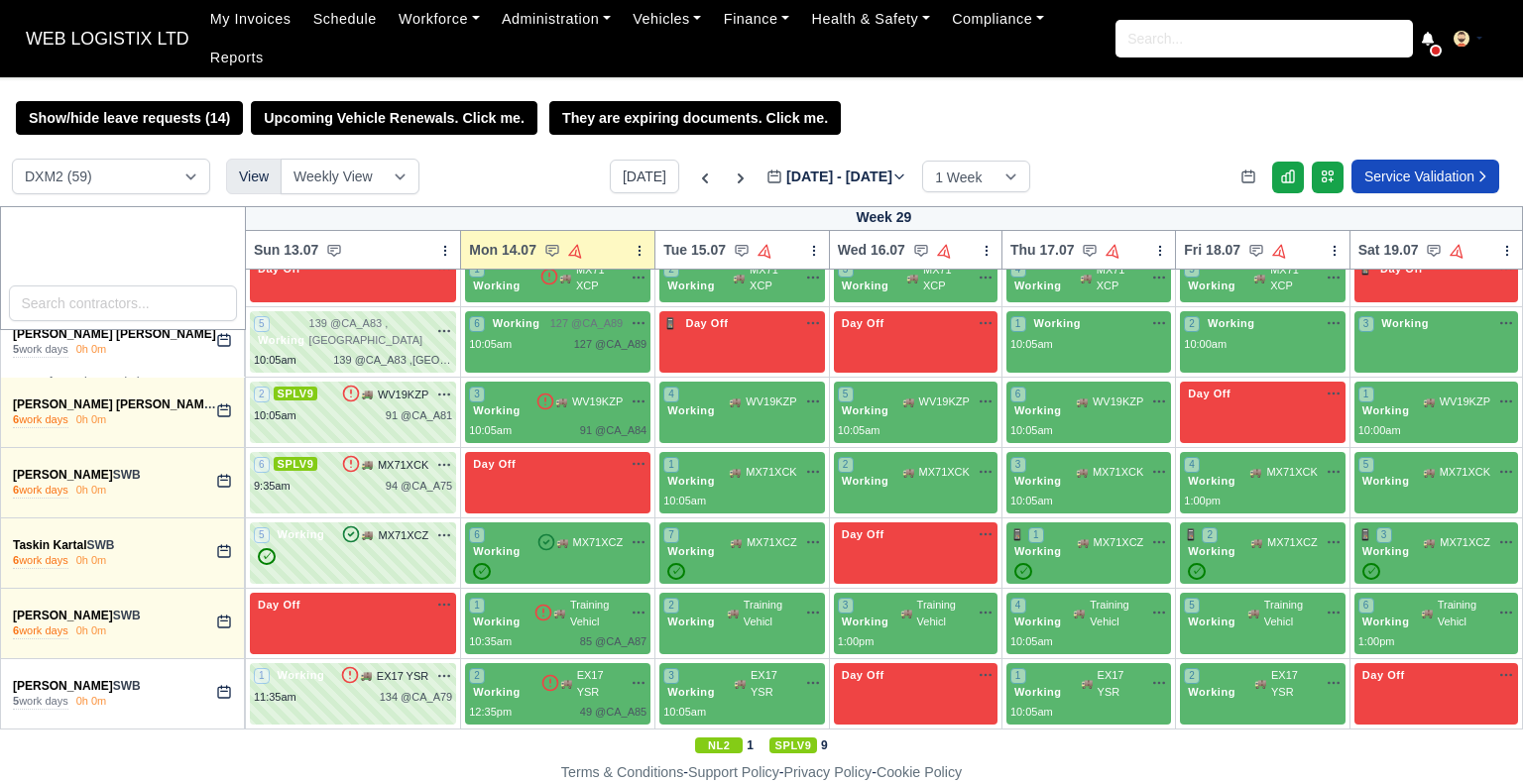 drag, startPoint x: 472, startPoint y: 459, endPoint x: 1337, endPoint y: 812, distance: 934.2559 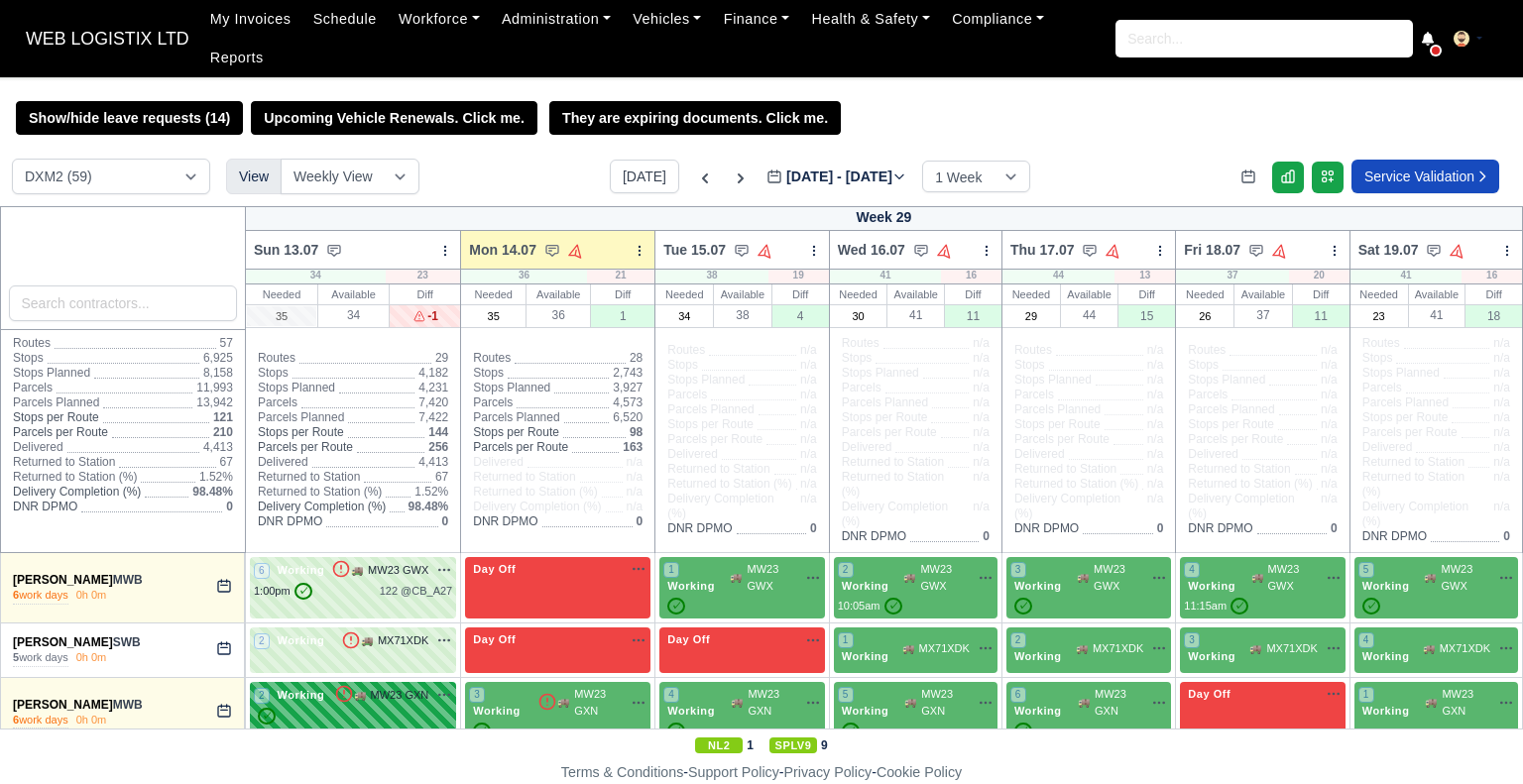 scroll, scrollTop: 0, scrollLeft: 0, axis: both 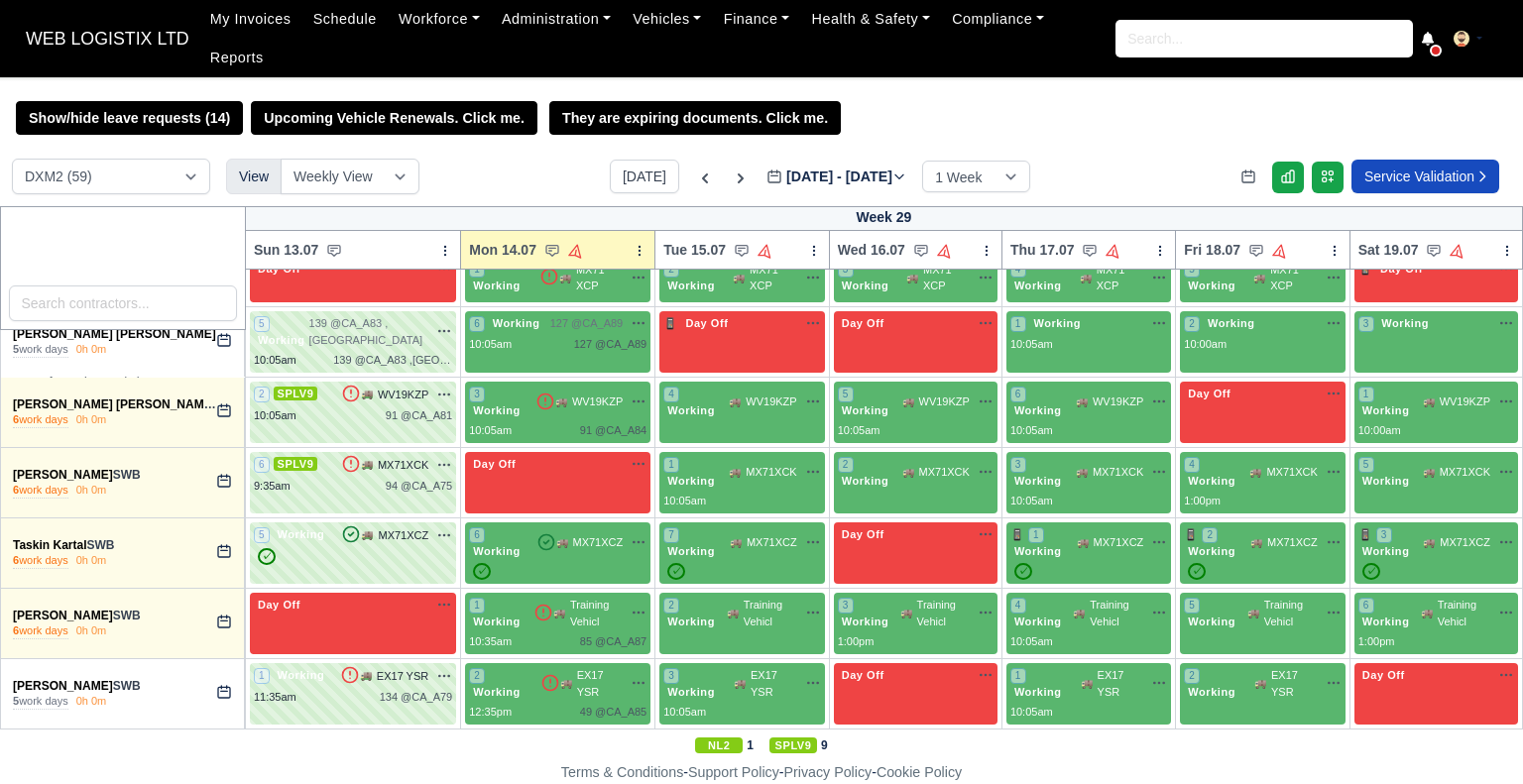 drag, startPoint x: 8, startPoint y: 521, endPoint x: 1460, endPoint y: 689, distance: 1461.6867 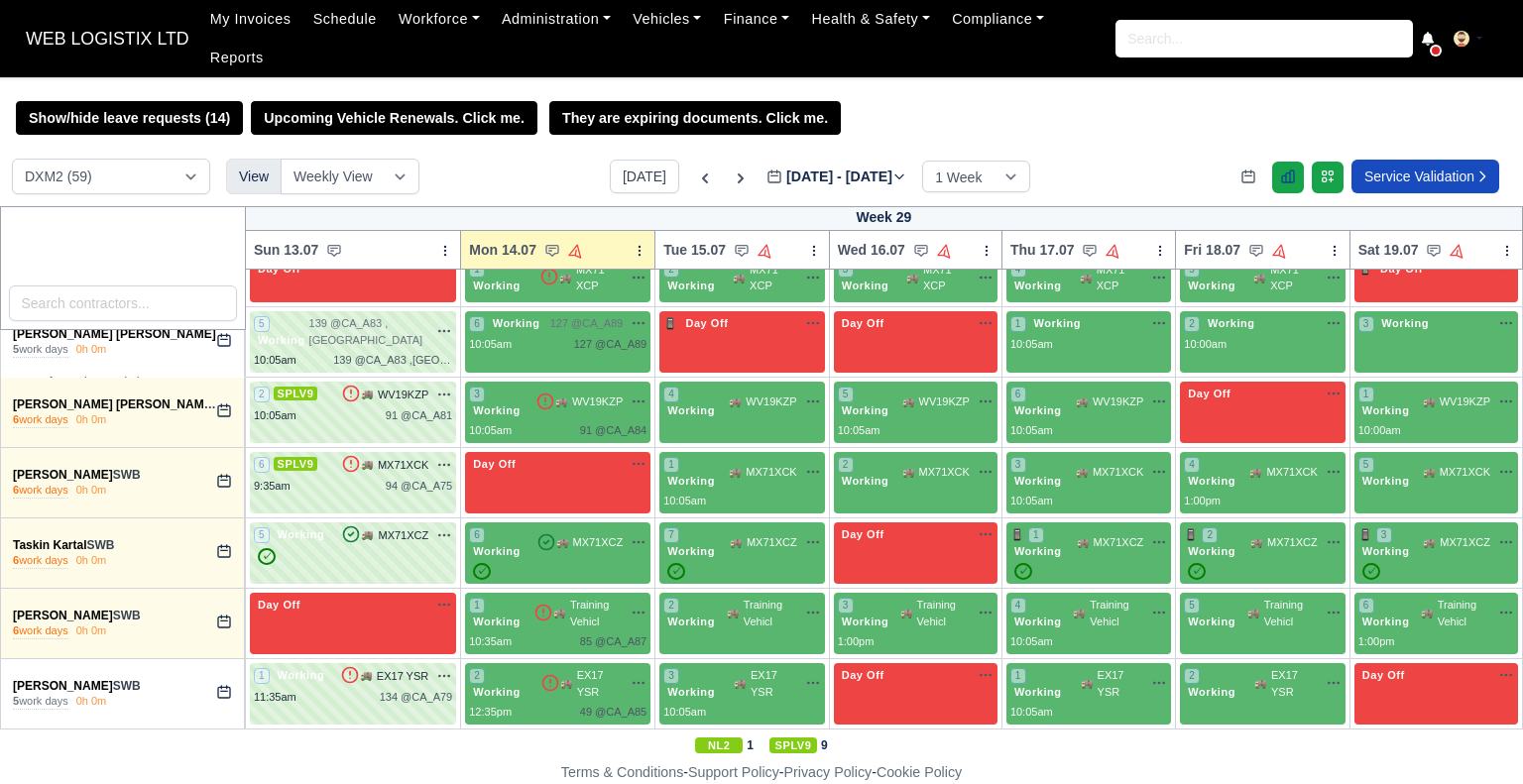 click 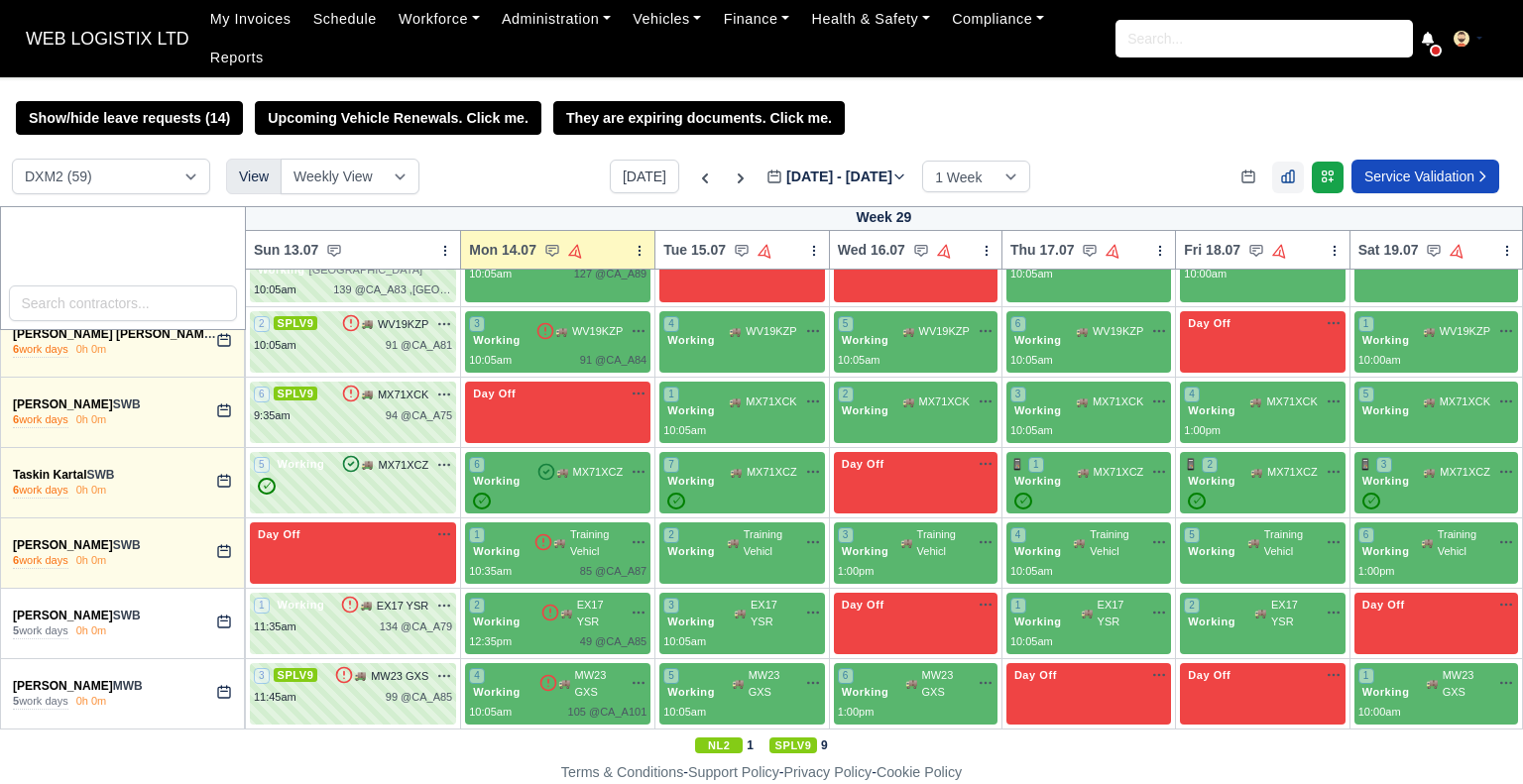 click 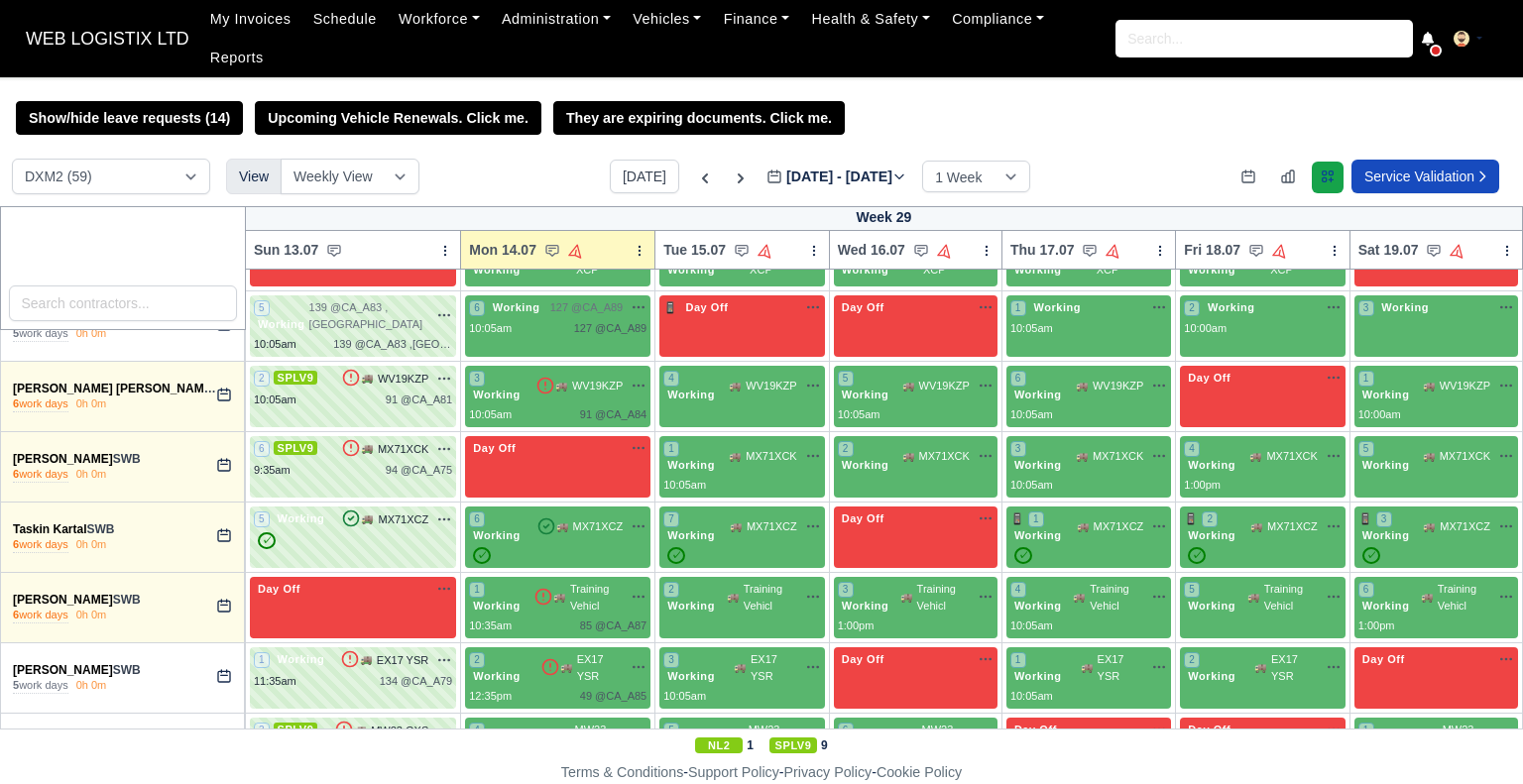 click 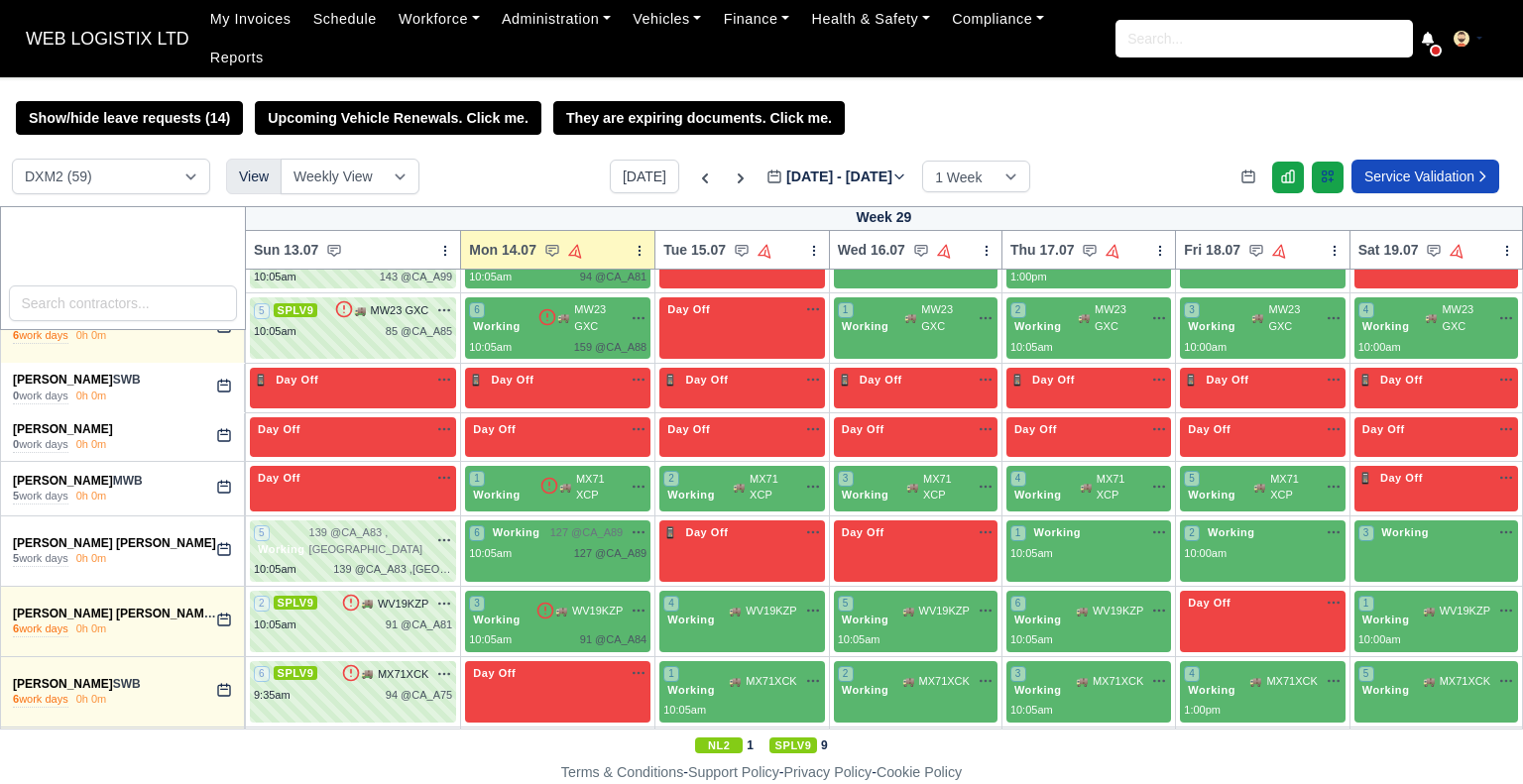 scroll, scrollTop: 3354, scrollLeft: 0, axis: vertical 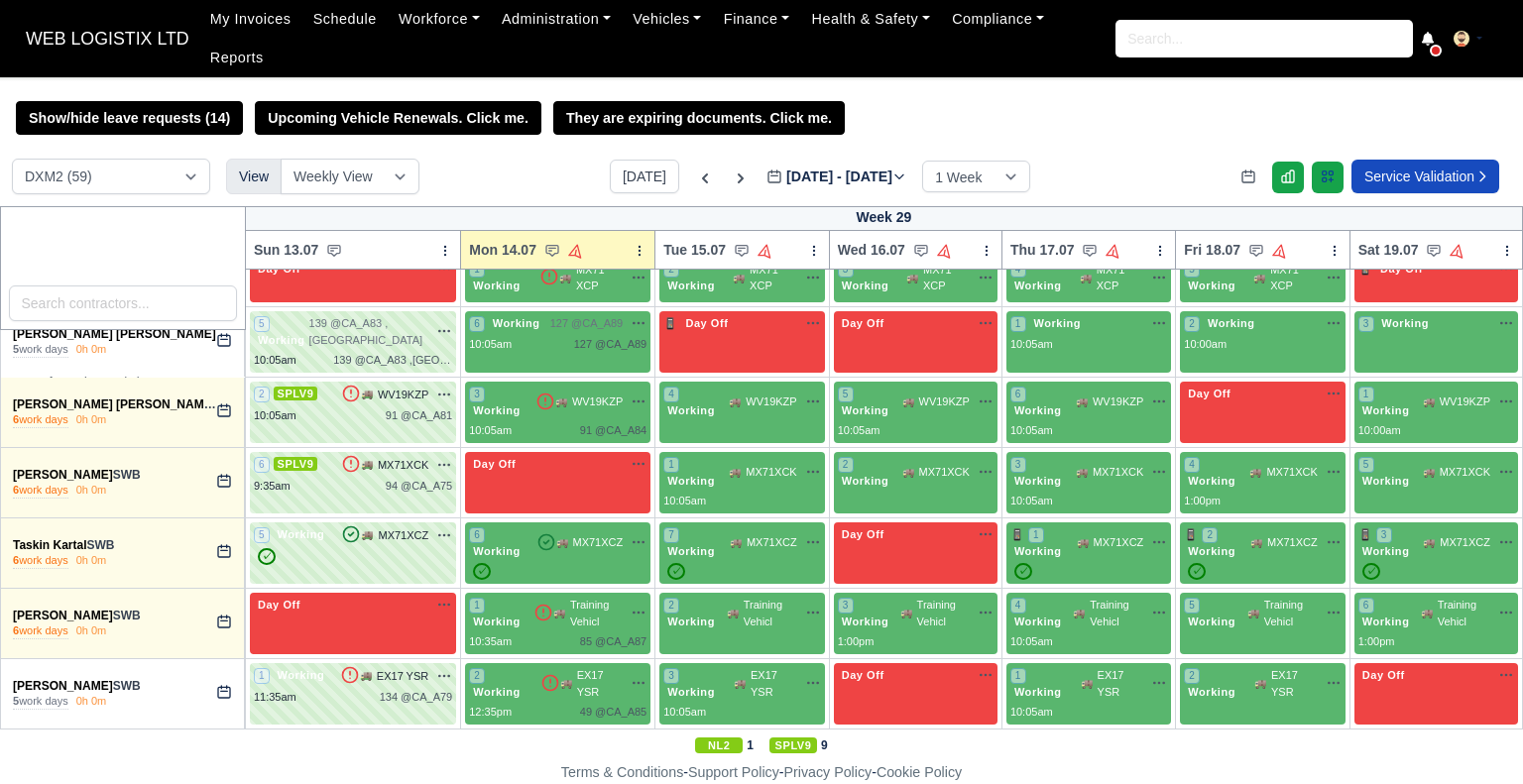 click 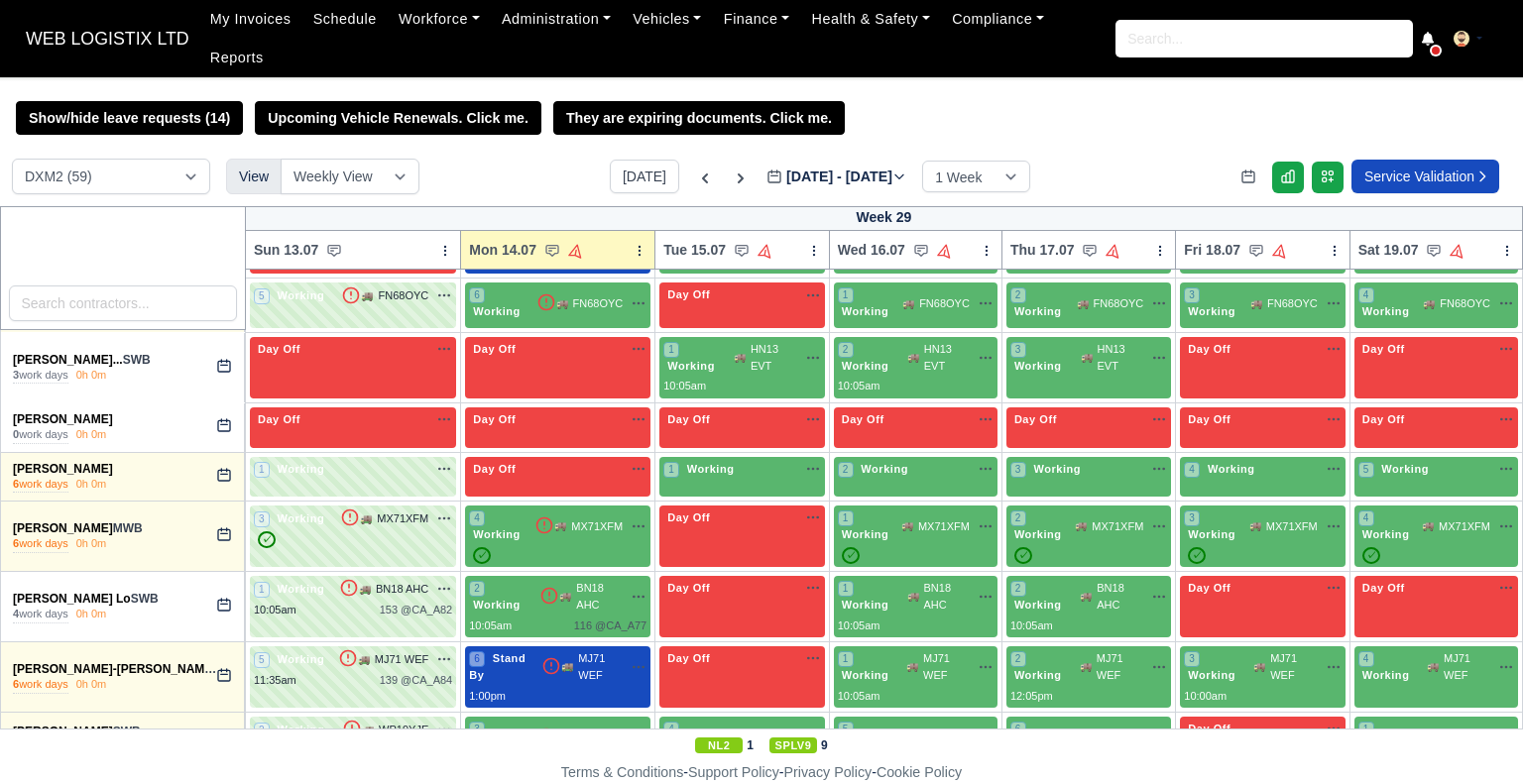 scroll, scrollTop: 3354, scrollLeft: 0, axis: vertical 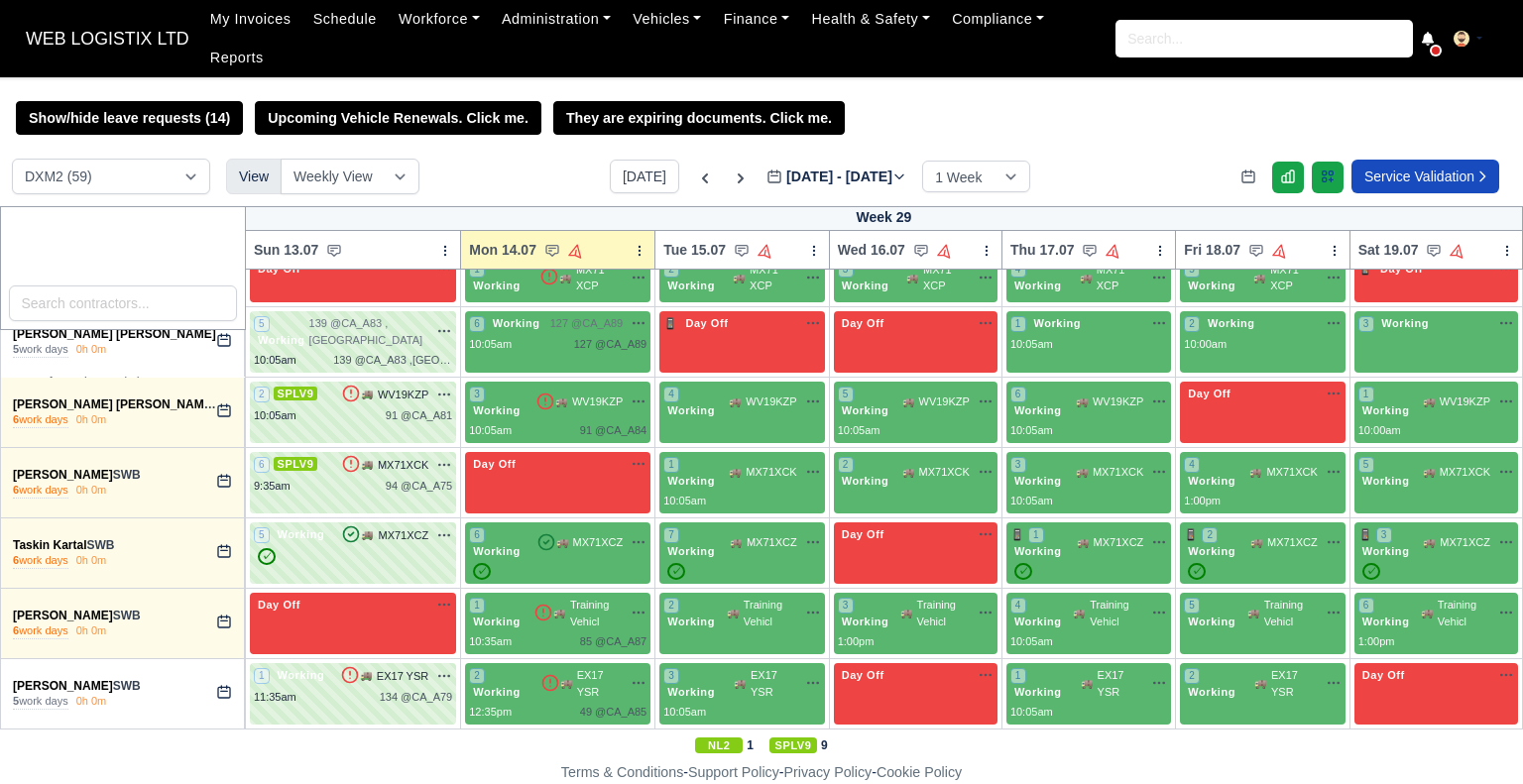 click 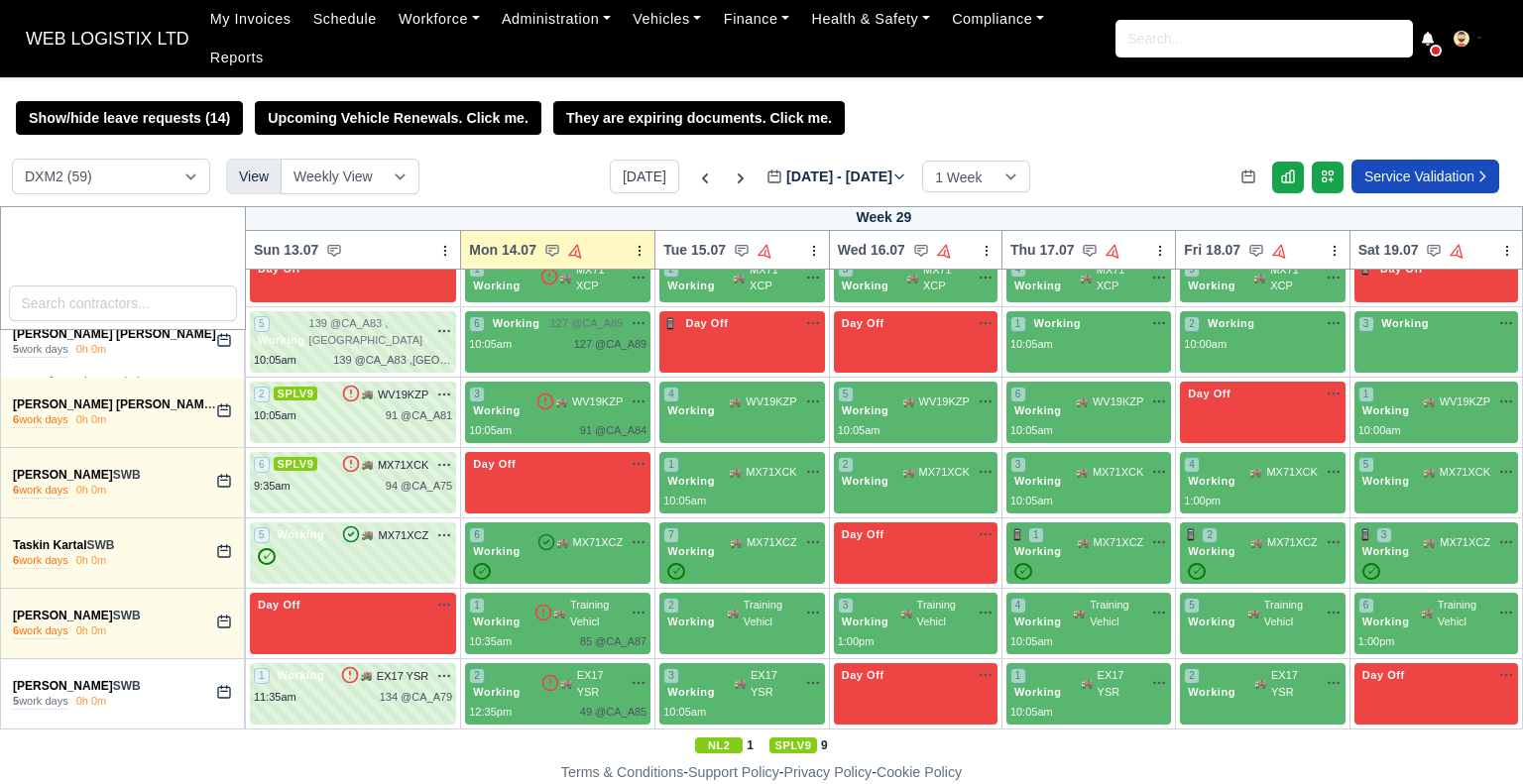 type 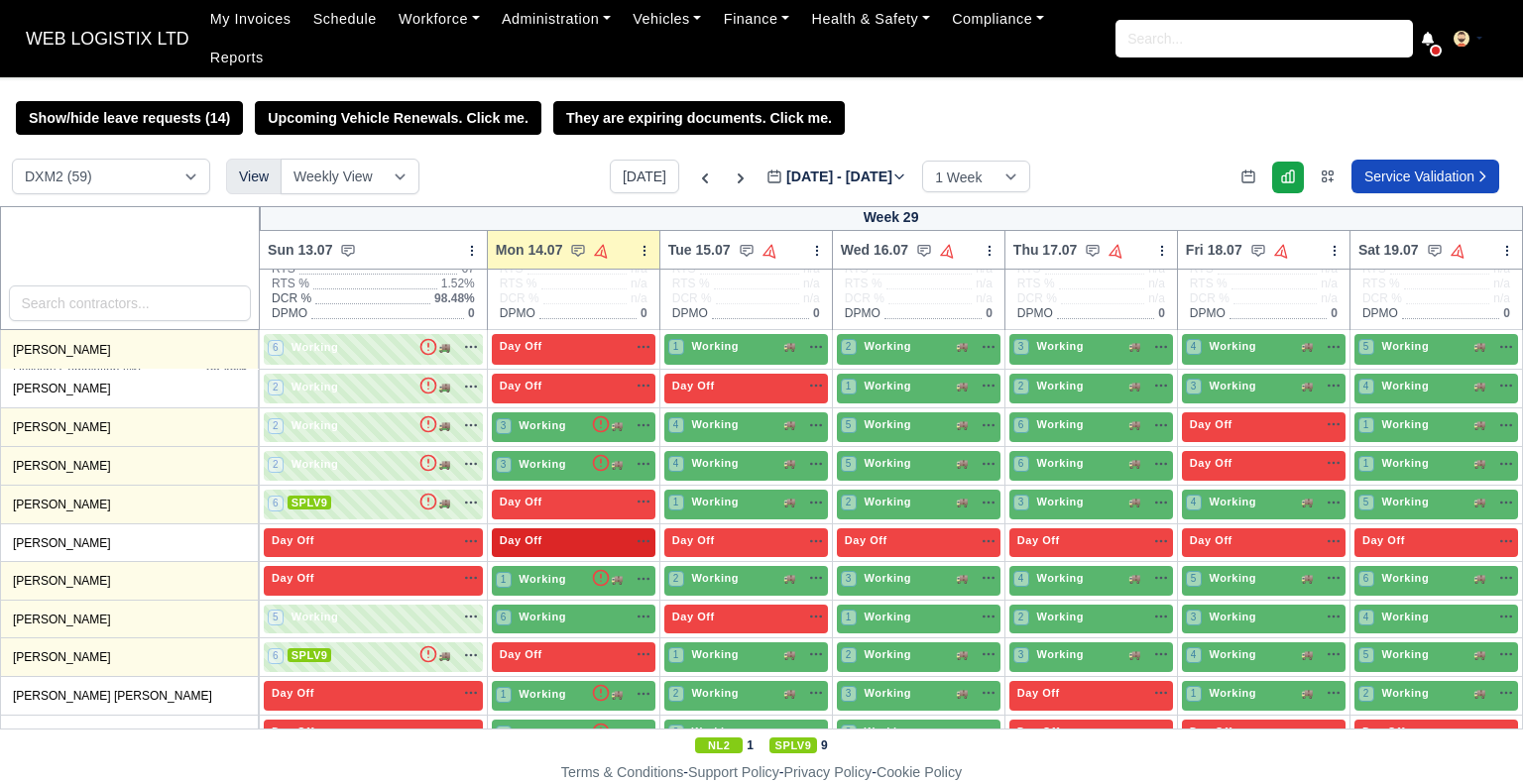 scroll, scrollTop: 198, scrollLeft: 0, axis: vertical 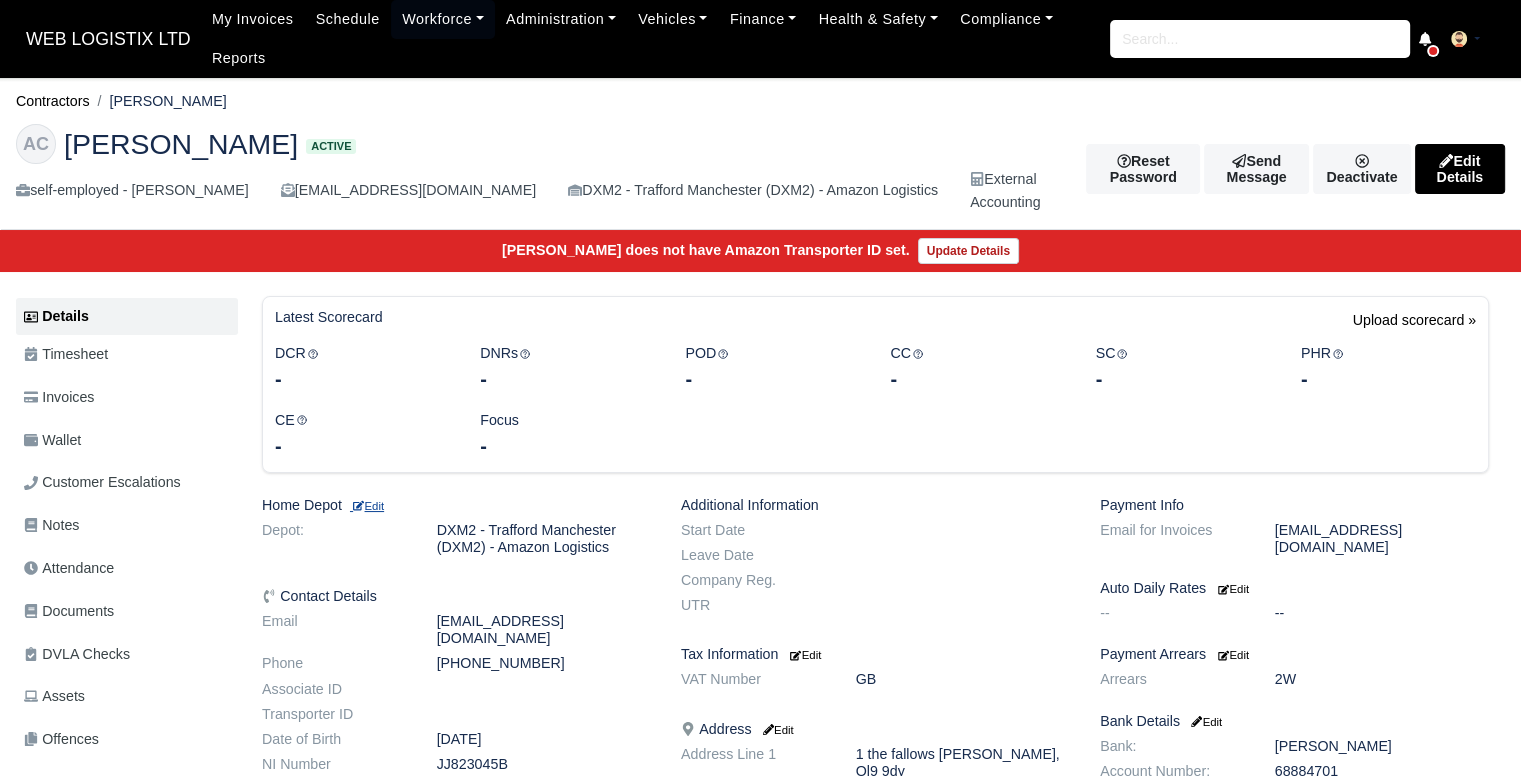 click on "Edit" at bounding box center (367, 506) 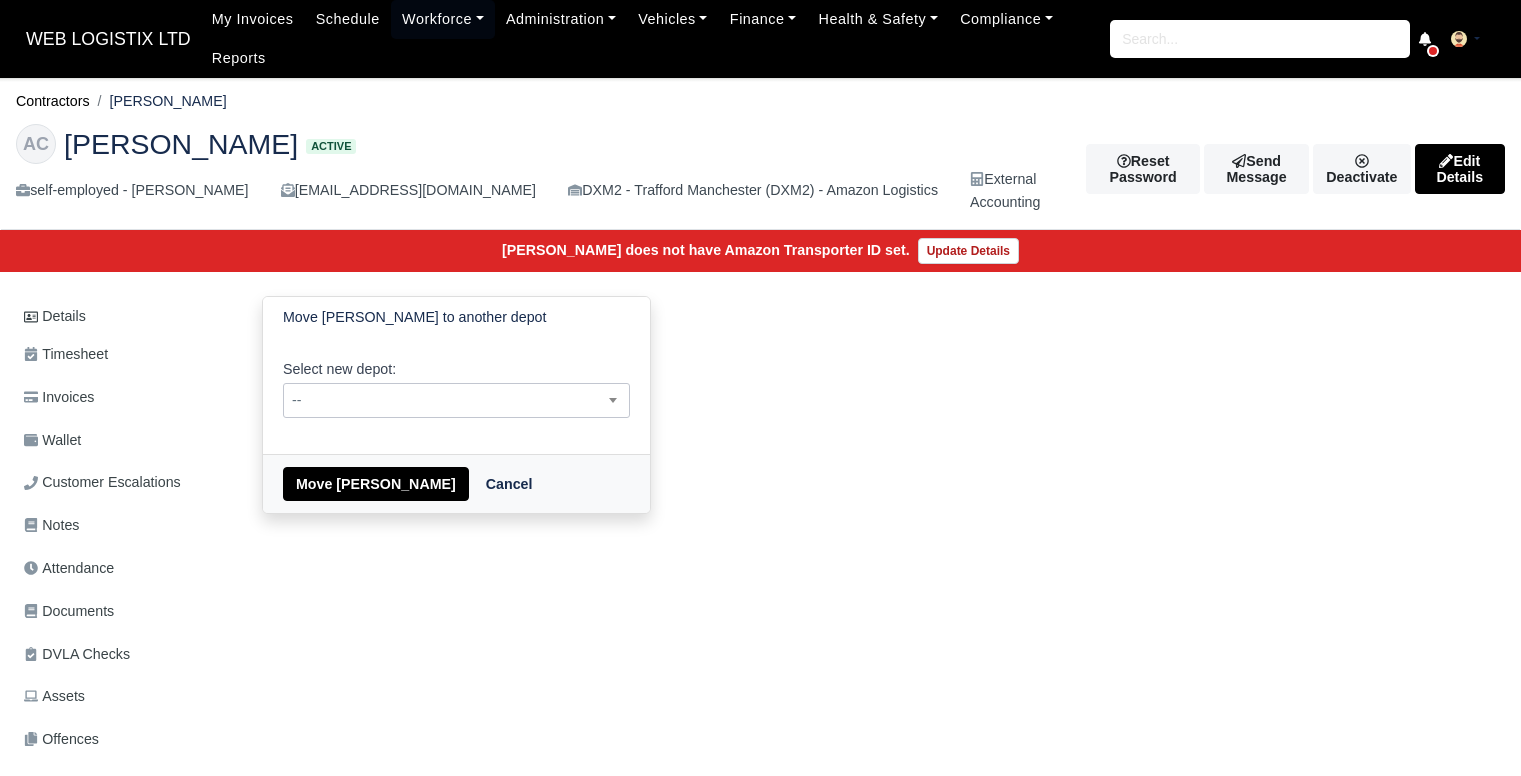 scroll, scrollTop: 0, scrollLeft: 0, axis: both 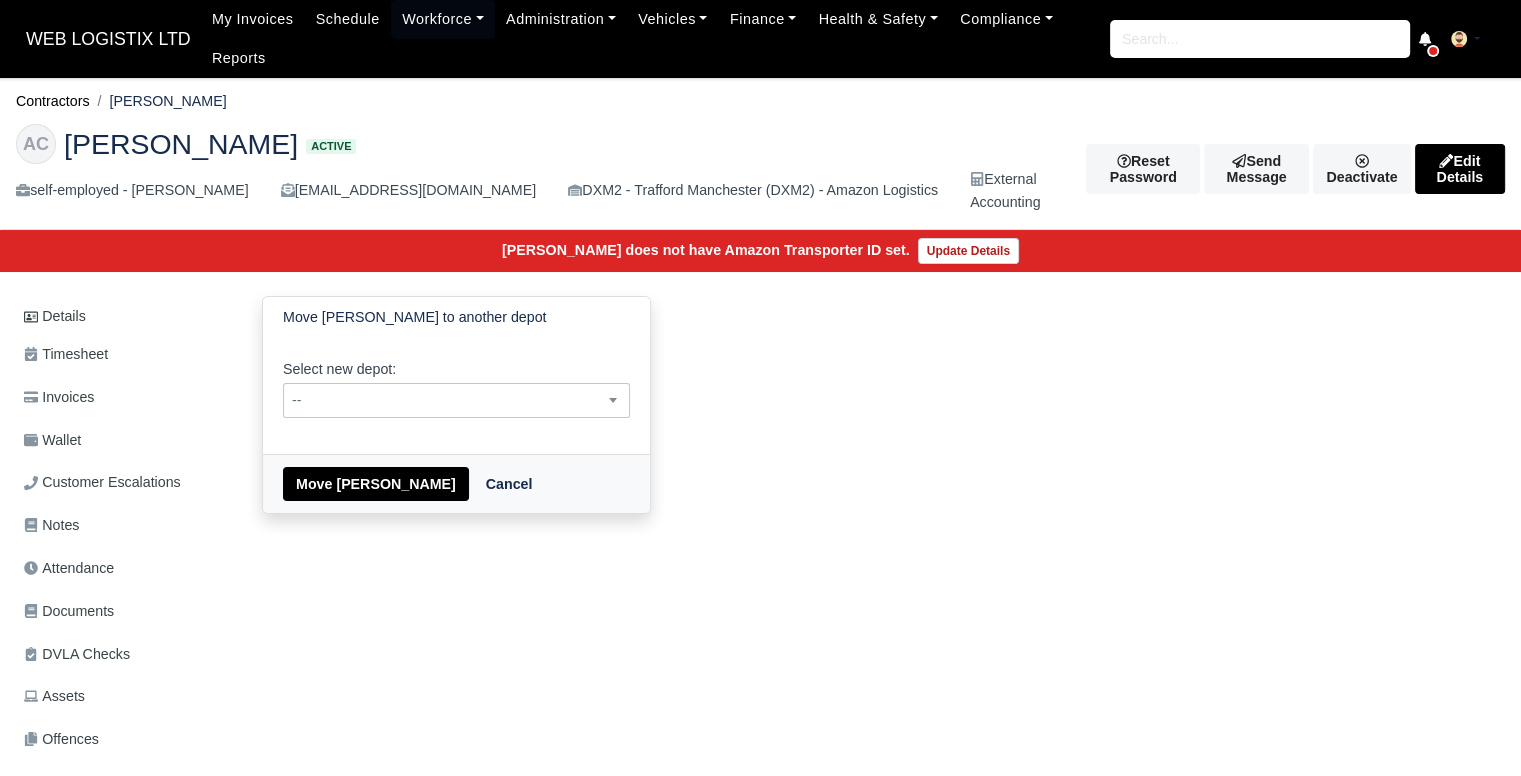 click on "--" at bounding box center (456, 400) 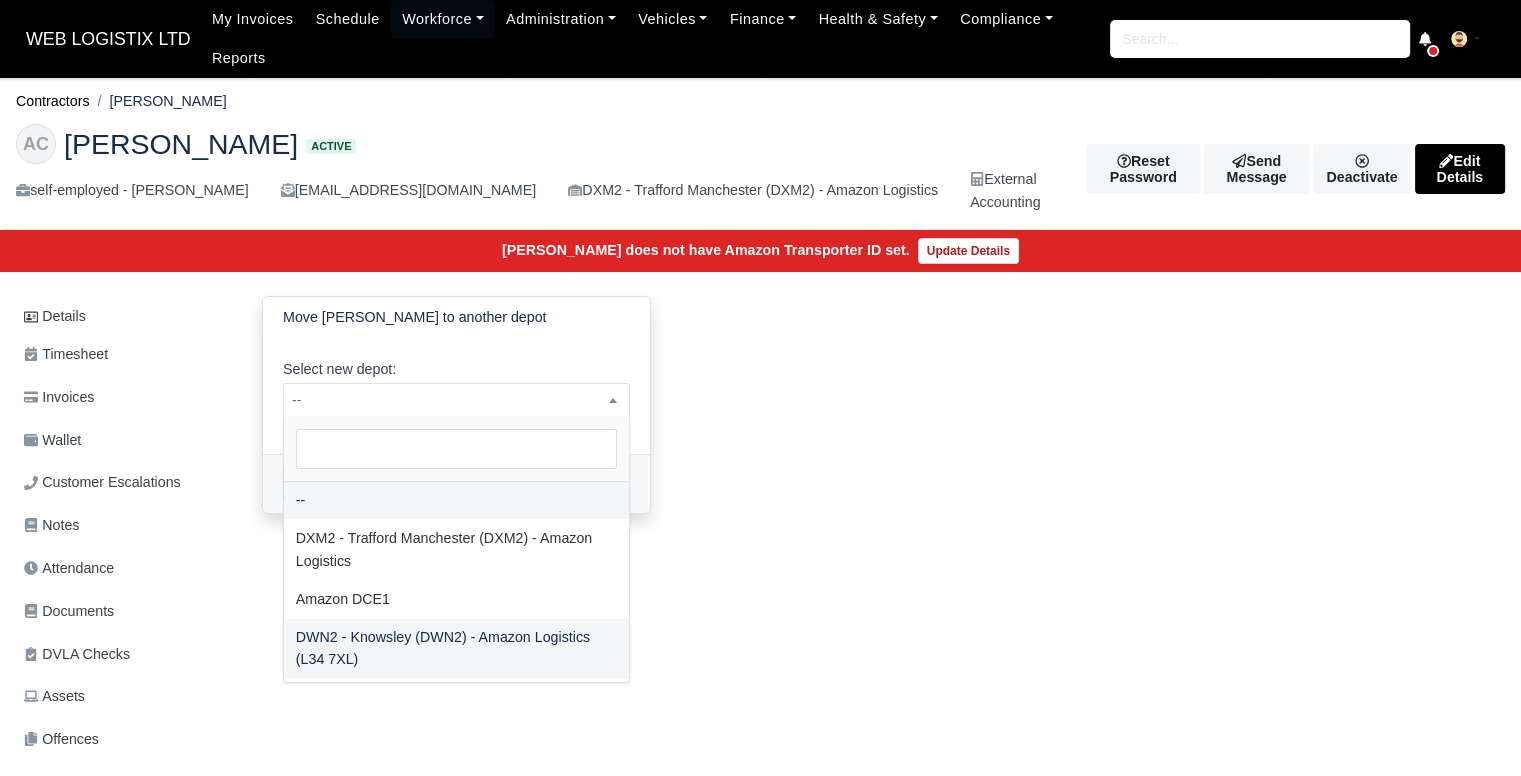 select on "3" 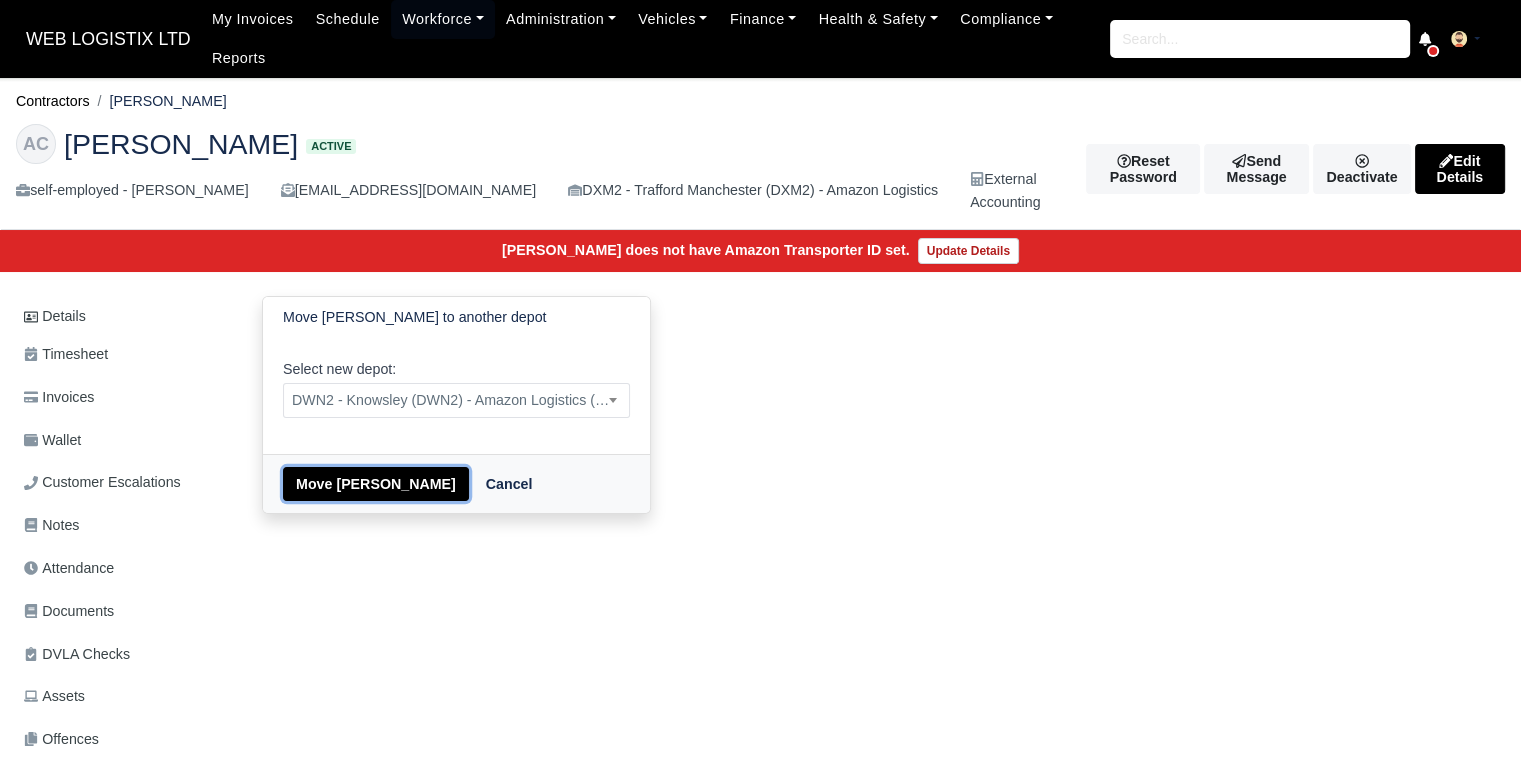 click on "Move Ashley Collins" at bounding box center (376, 484) 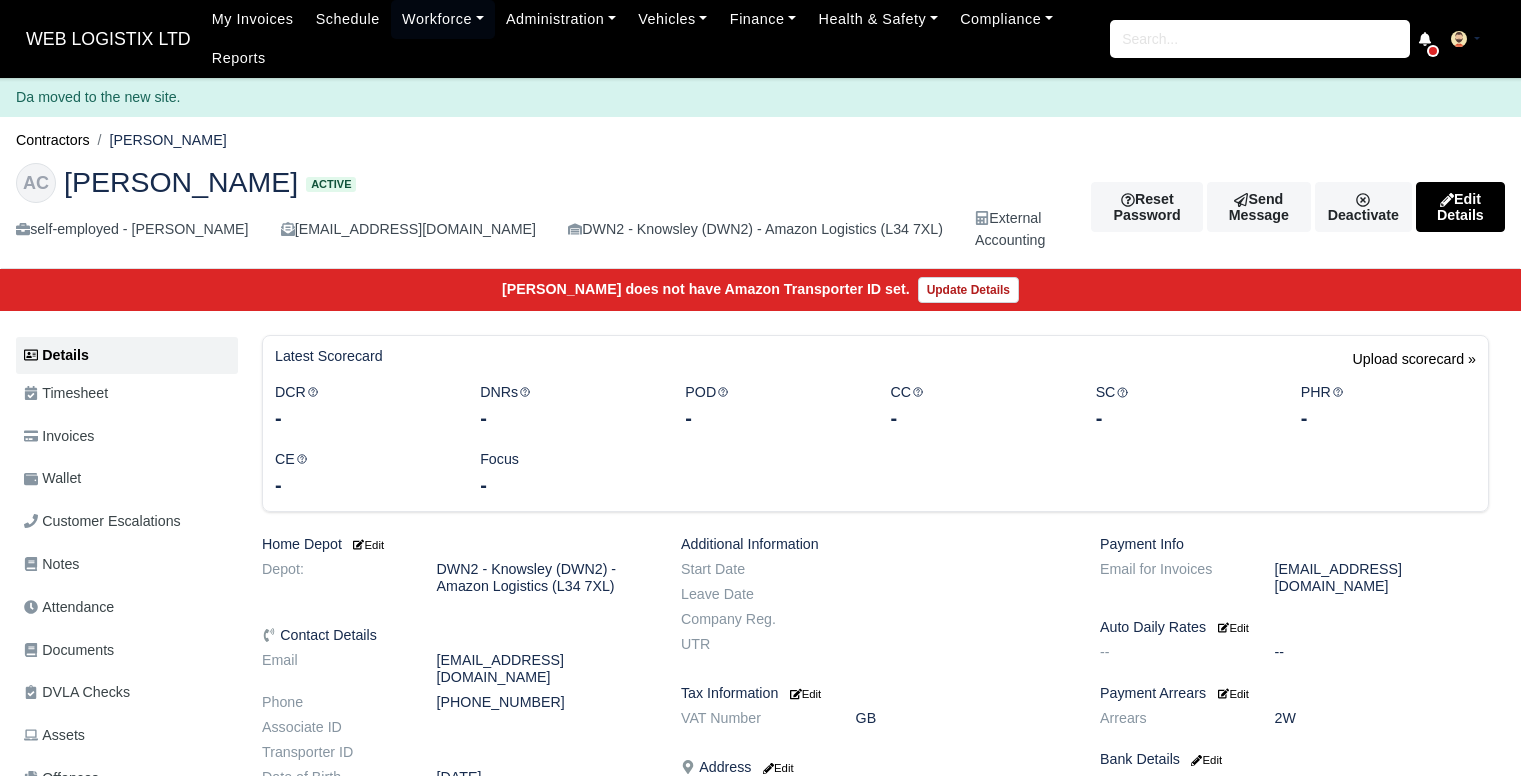 scroll, scrollTop: 0, scrollLeft: 0, axis: both 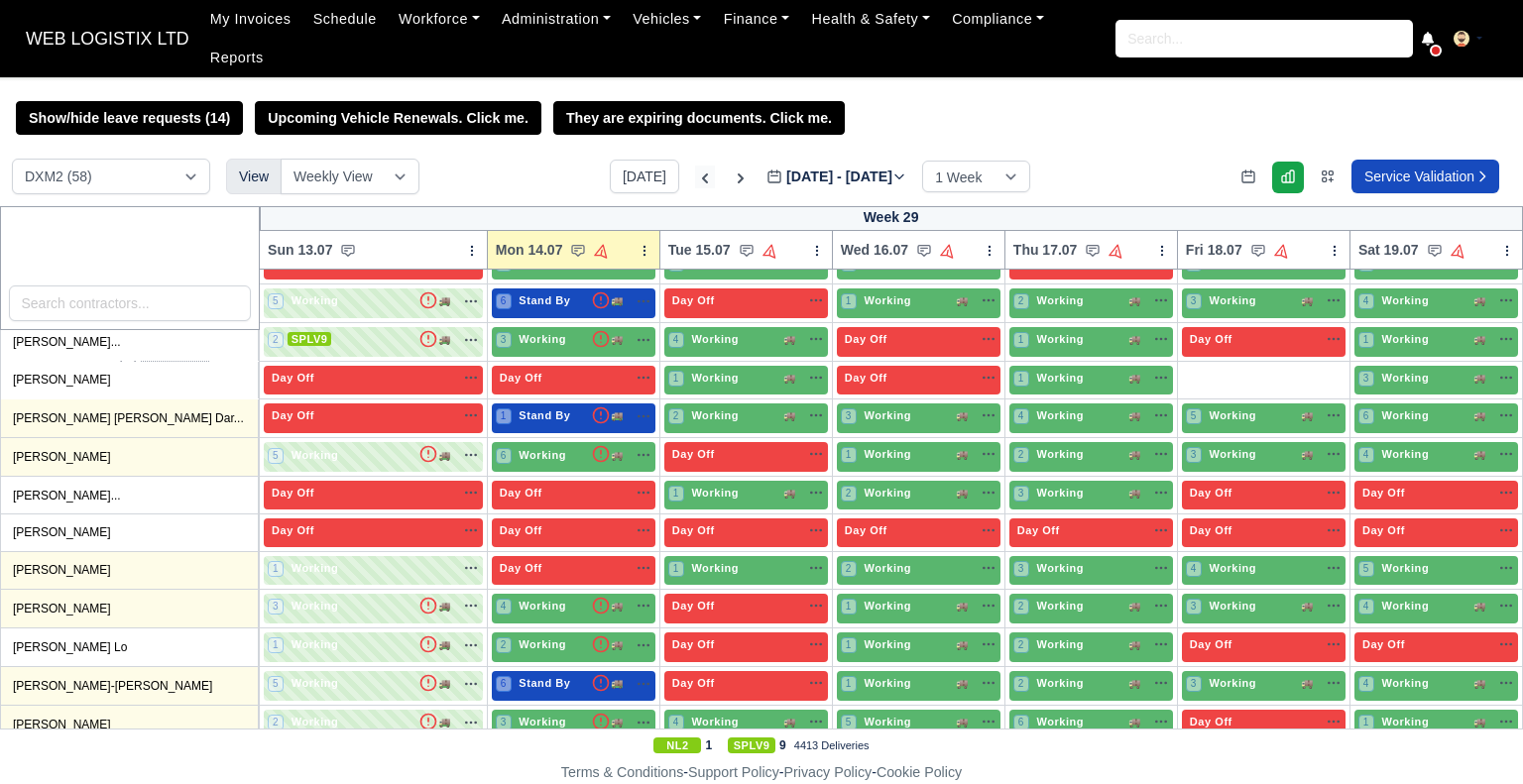click 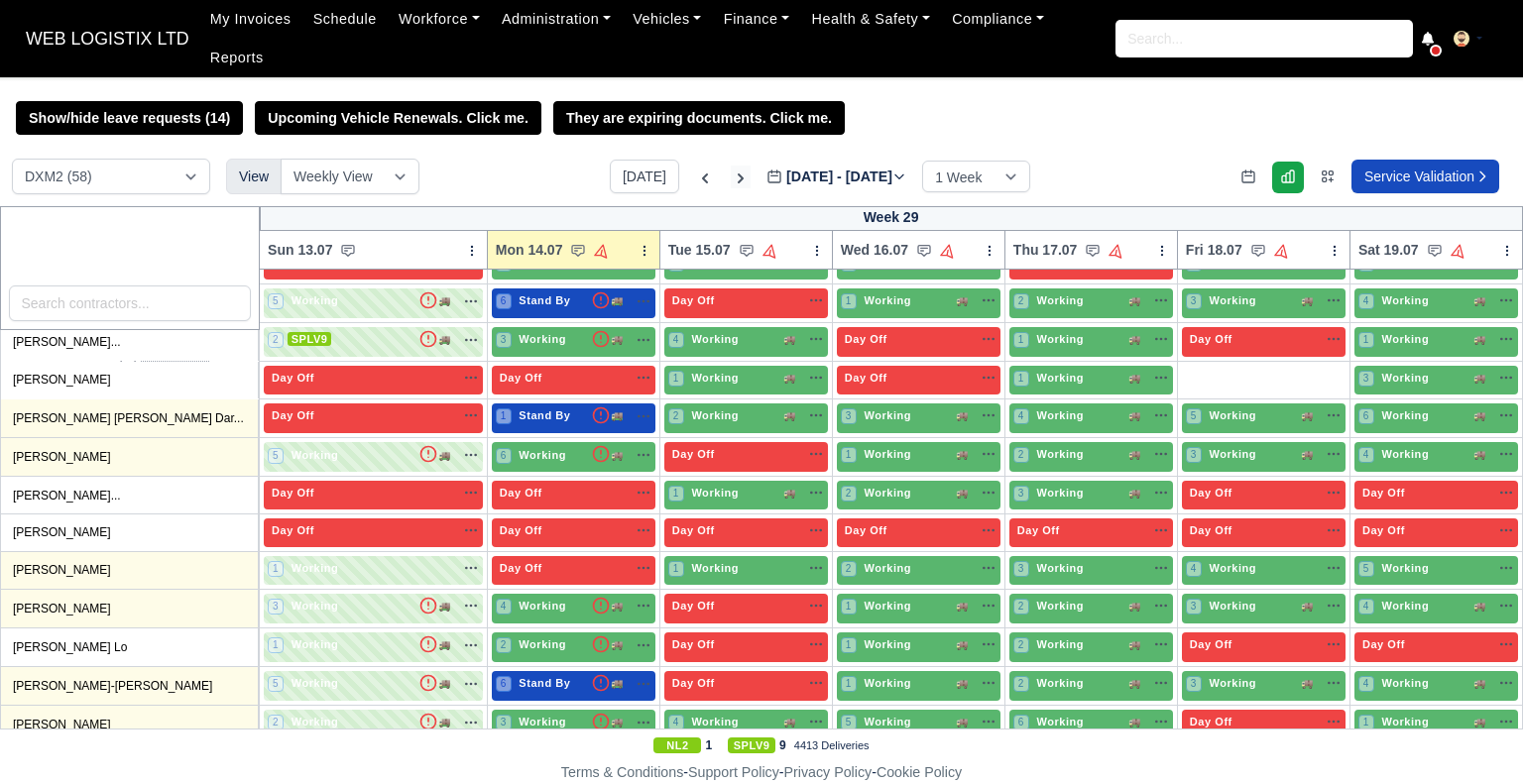 select on "1" 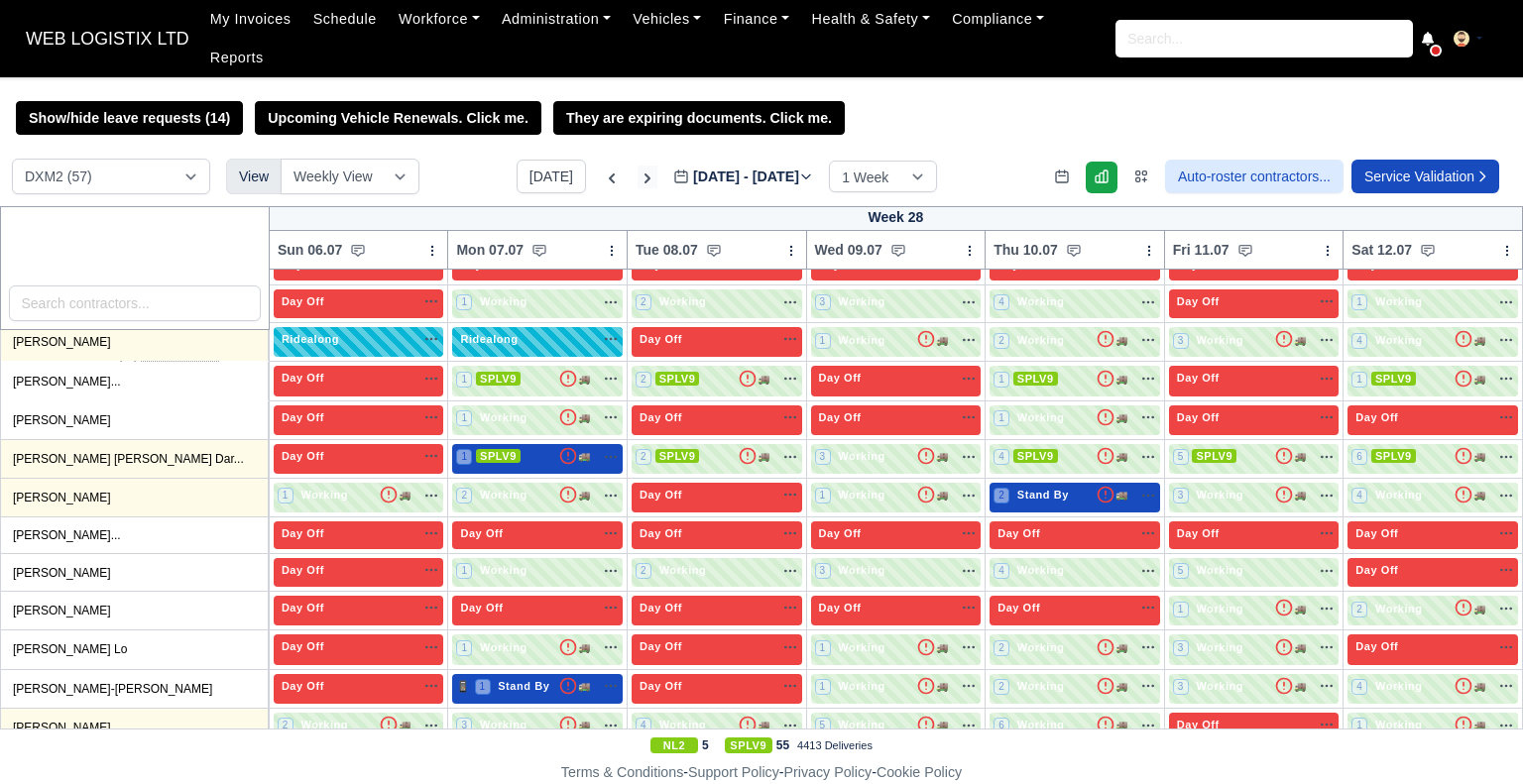 click 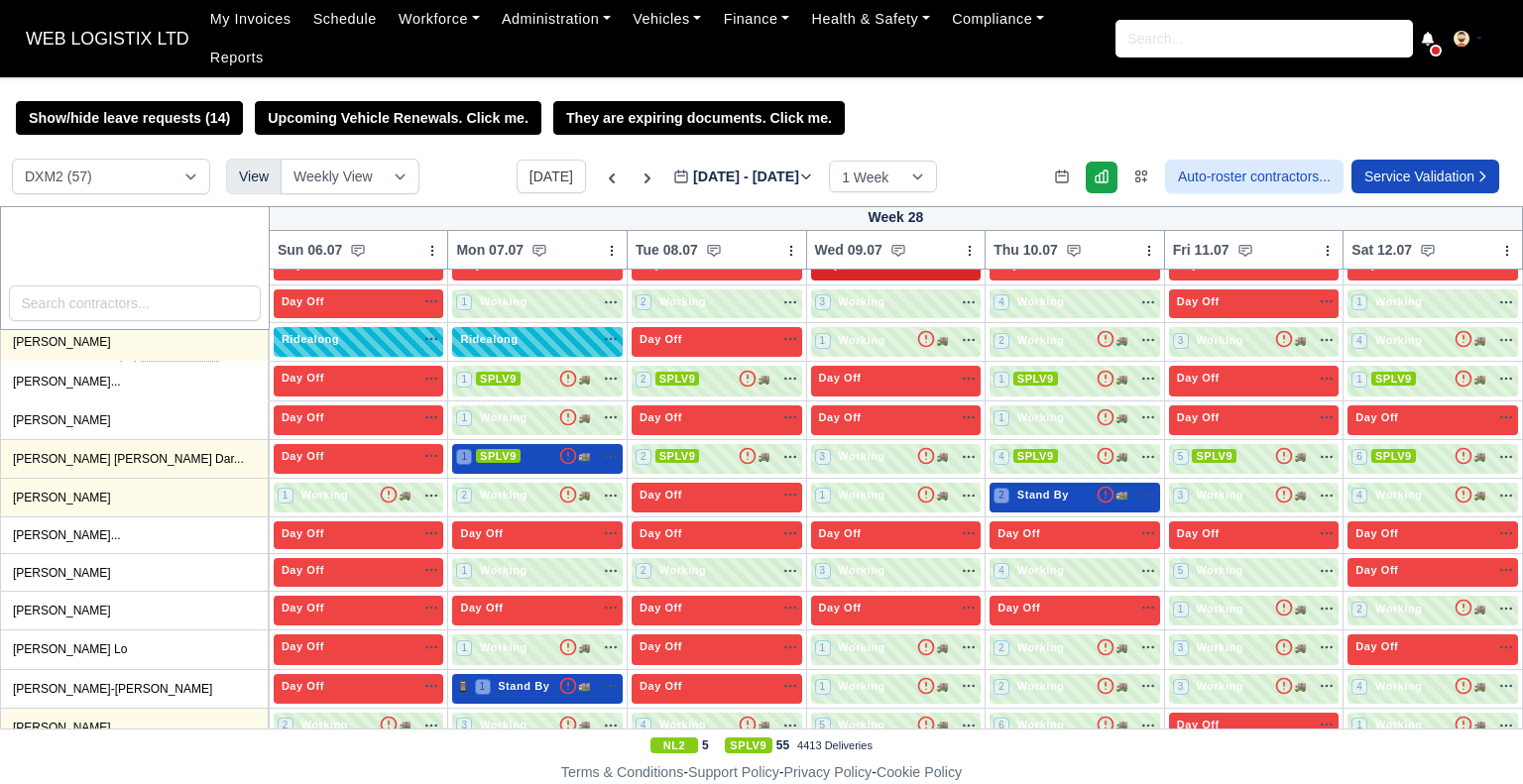 type on "2025-07-14" 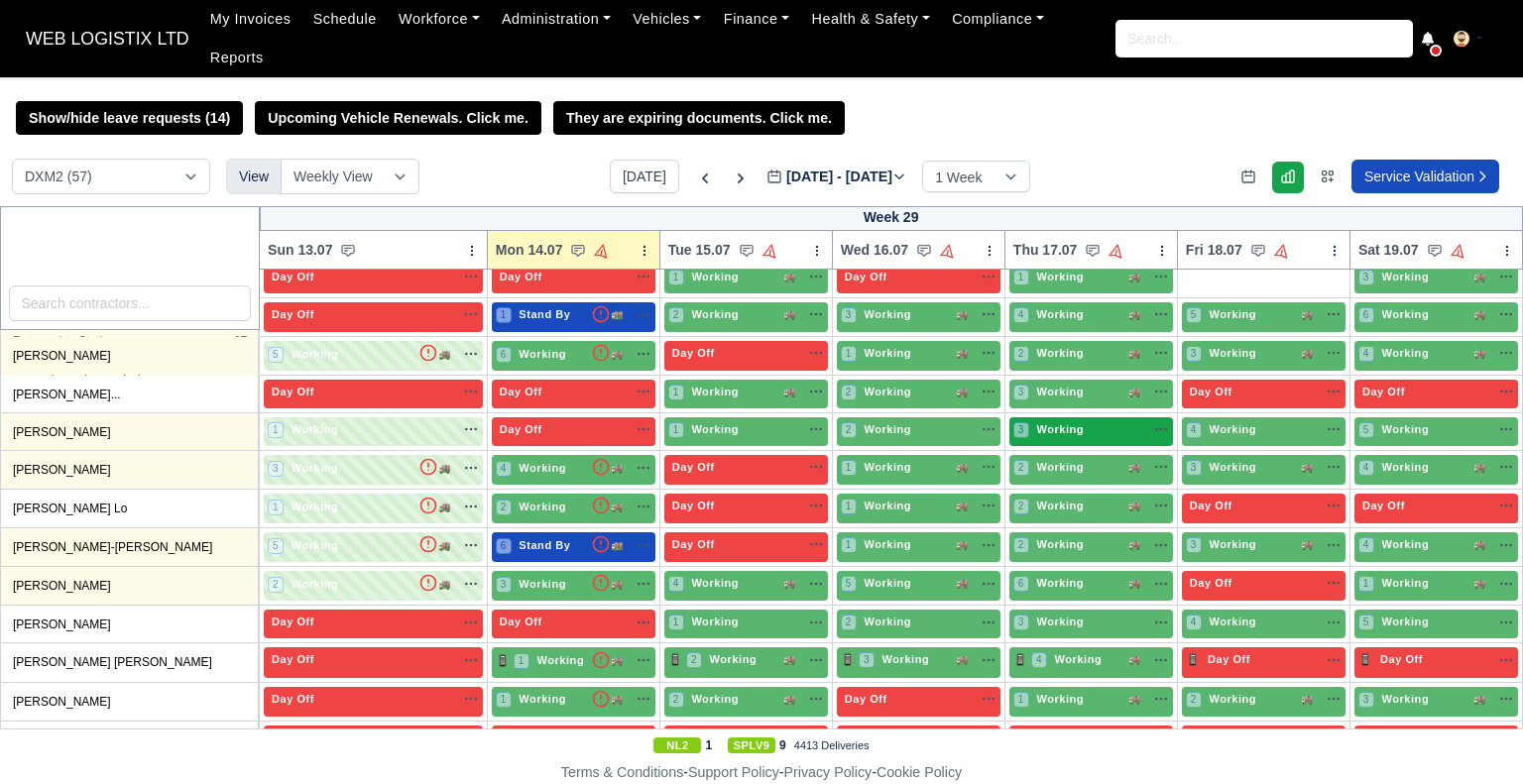 scroll, scrollTop: 1189, scrollLeft: 0, axis: vertical 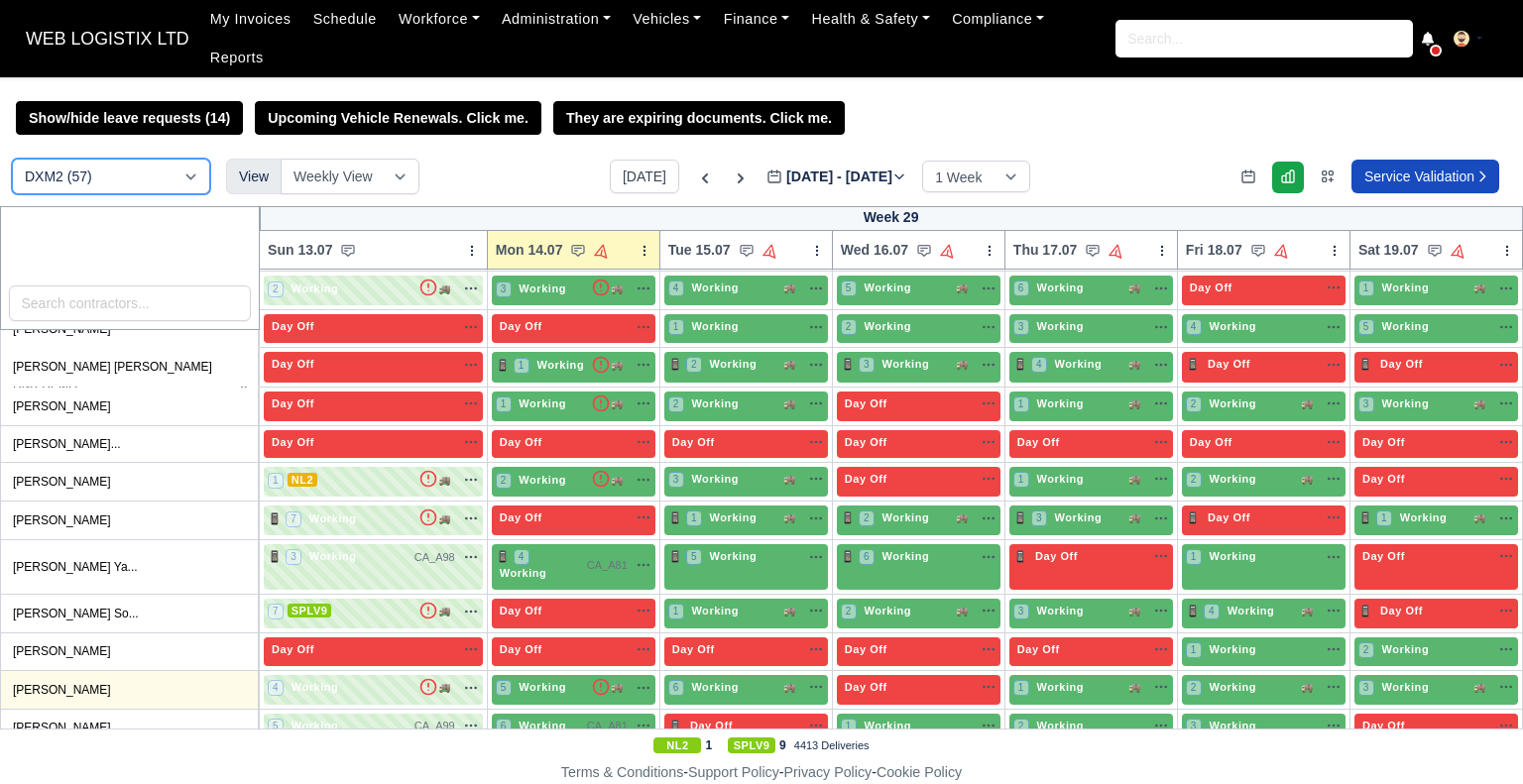 click on "DCE1 (1)
DWN2 (34)
DXM2 (57)" at bounding box center (111, 176) 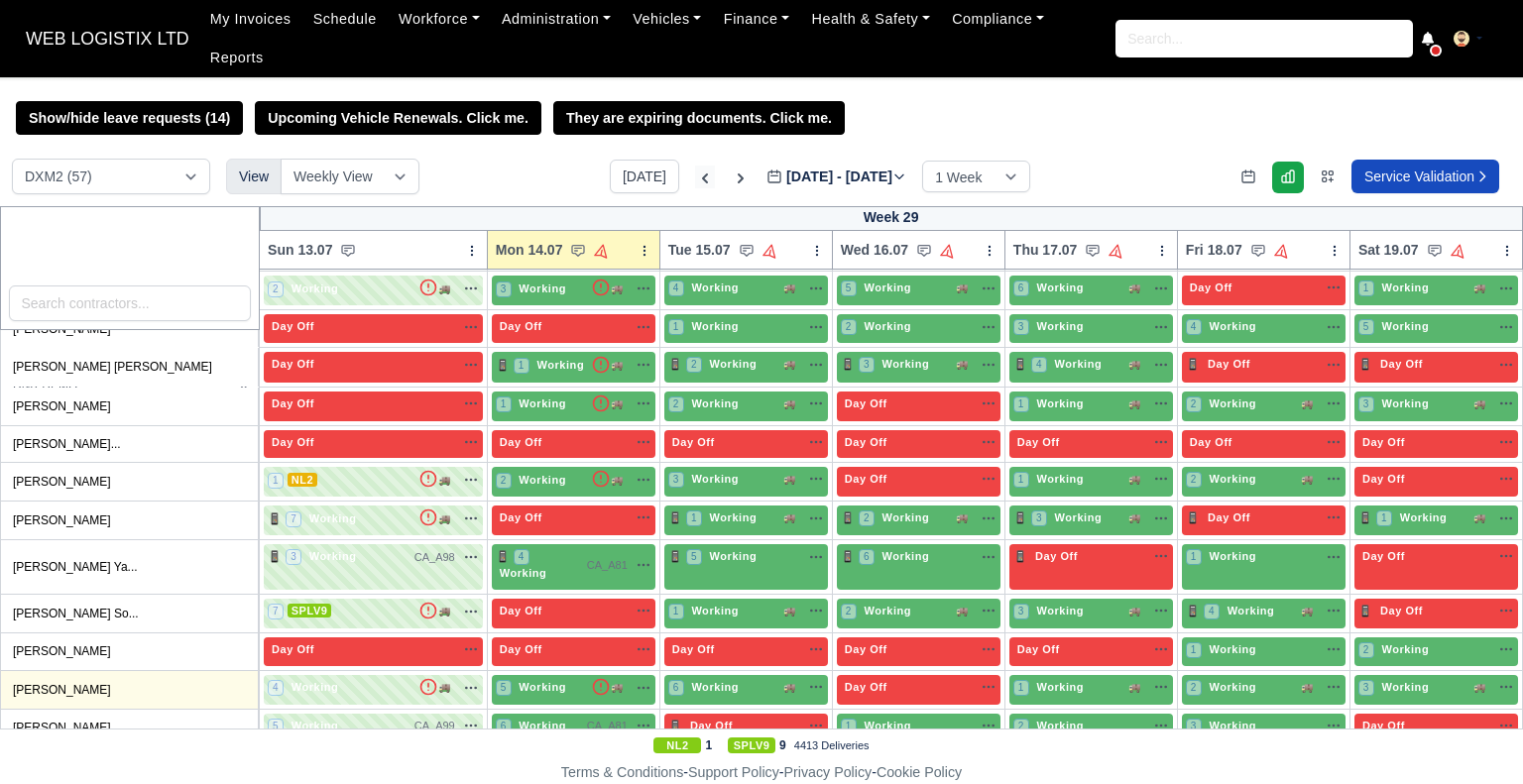 click 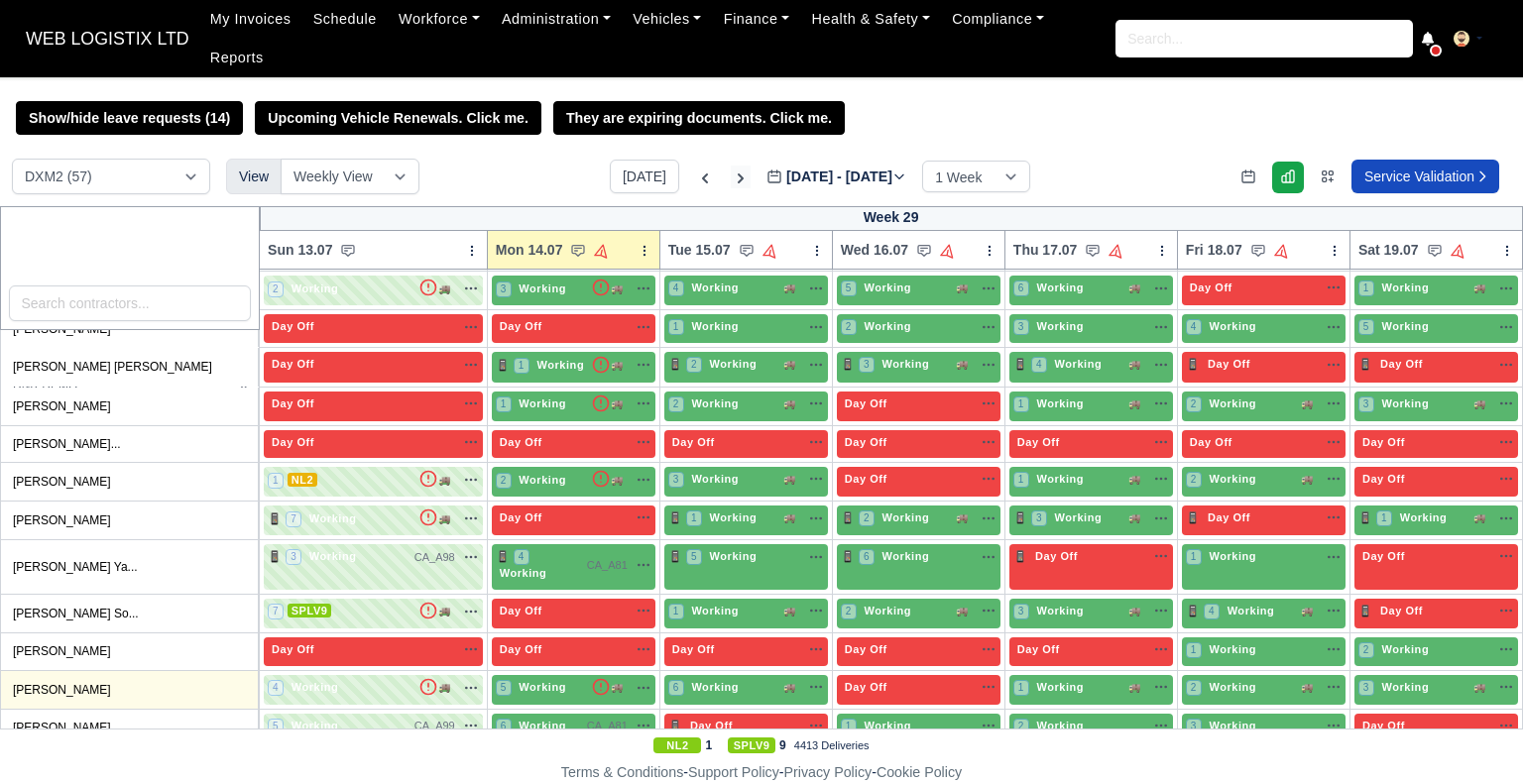 select on "1" 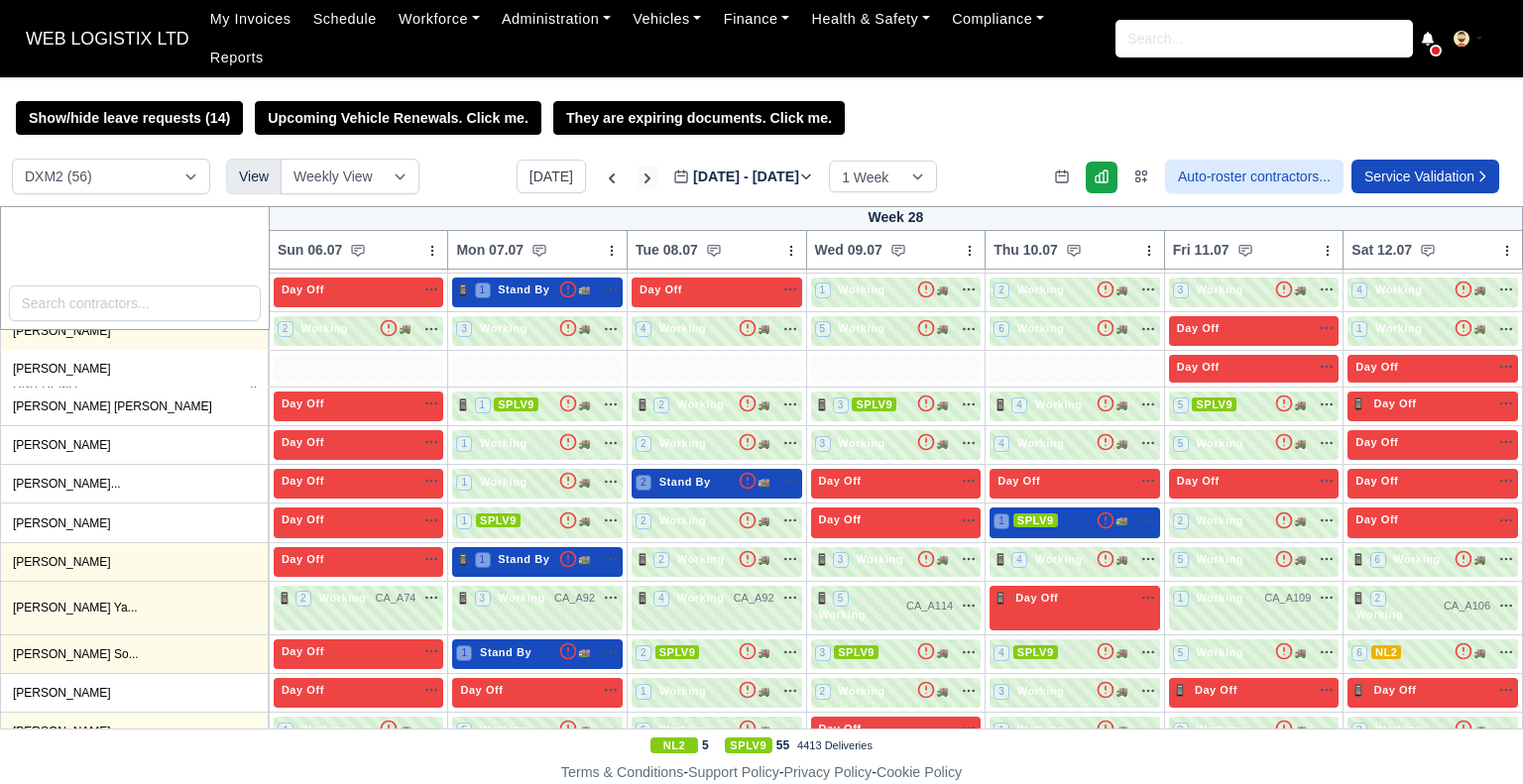 click on "Jul 06
- Jul 12, 2025
2025-07-07" at bounding box center [743, 176] 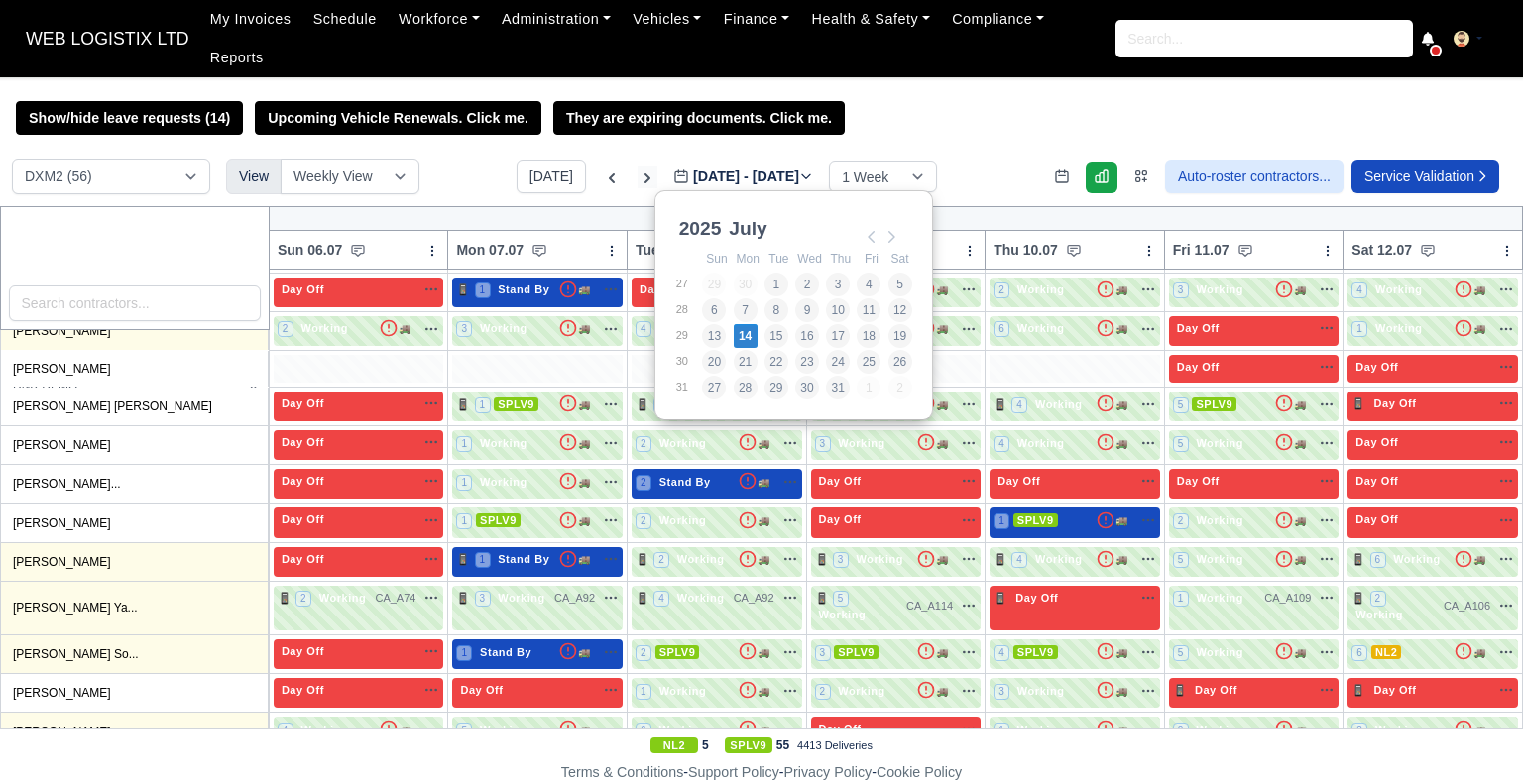 click on "Jul 06
- Jul 12, 2025
2025-07-07" at bounding box center [743, 176] 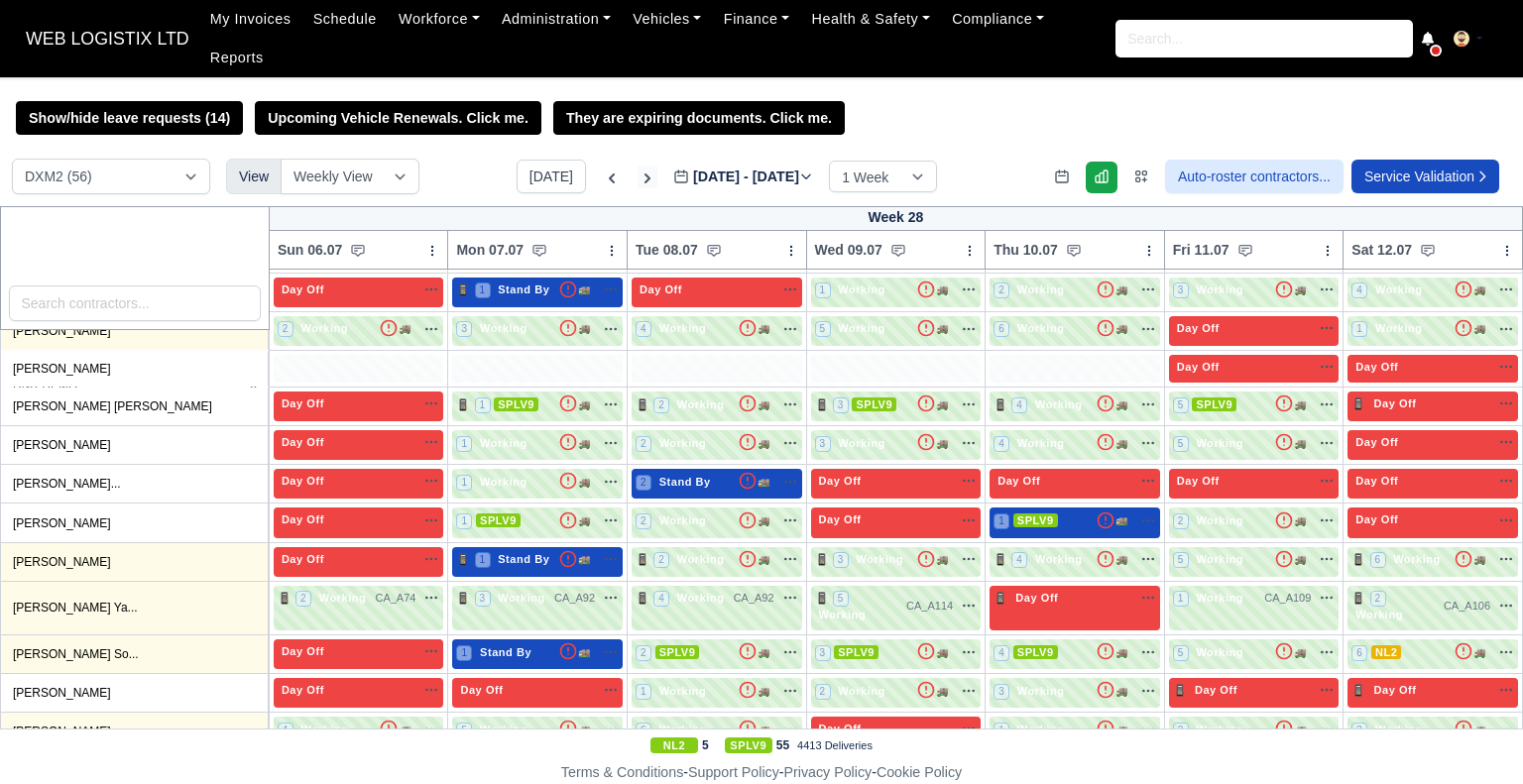 type on "2025-07-14" 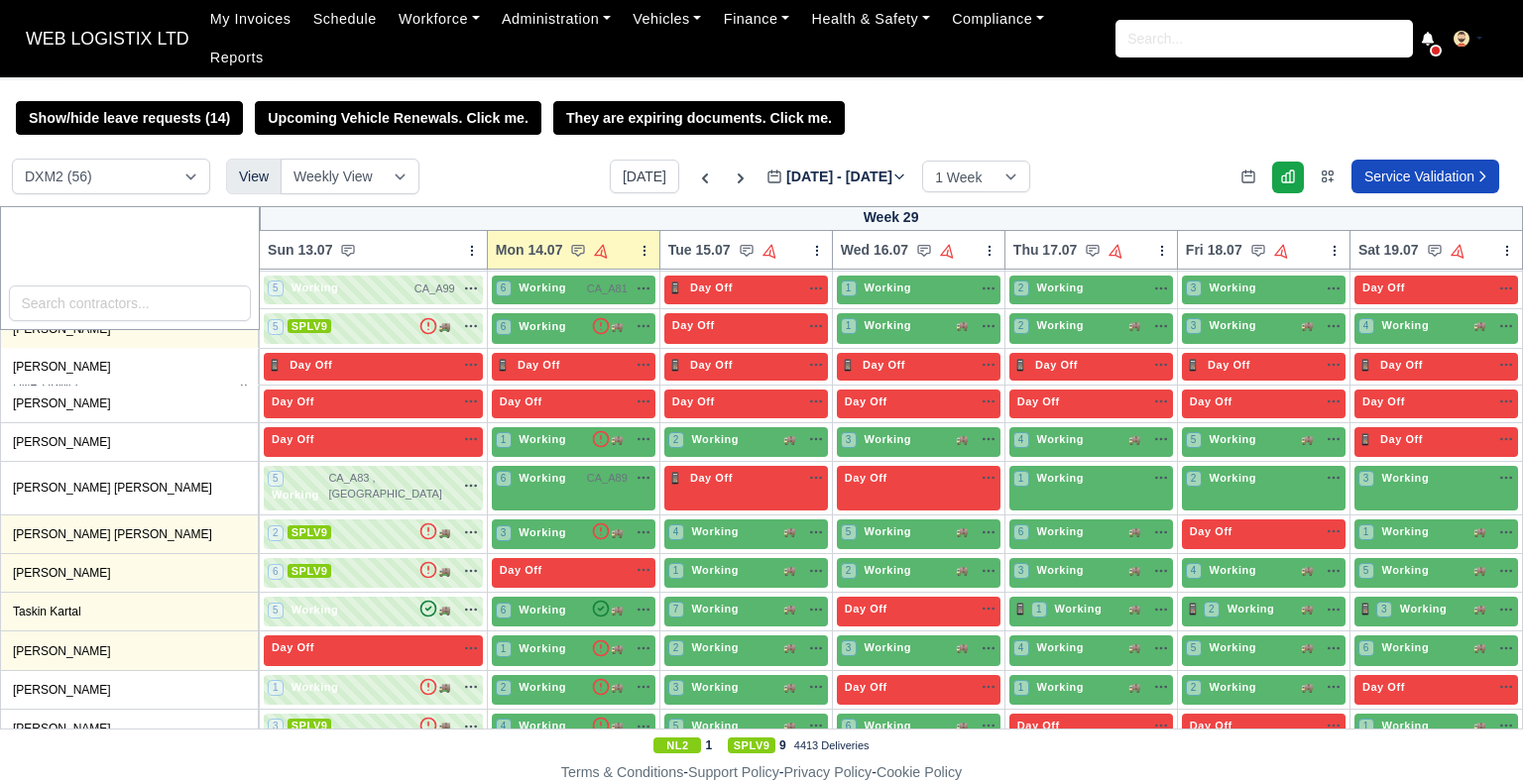 scroll, scrollTop: 1898, scrollLeft: 0, axis: vertical 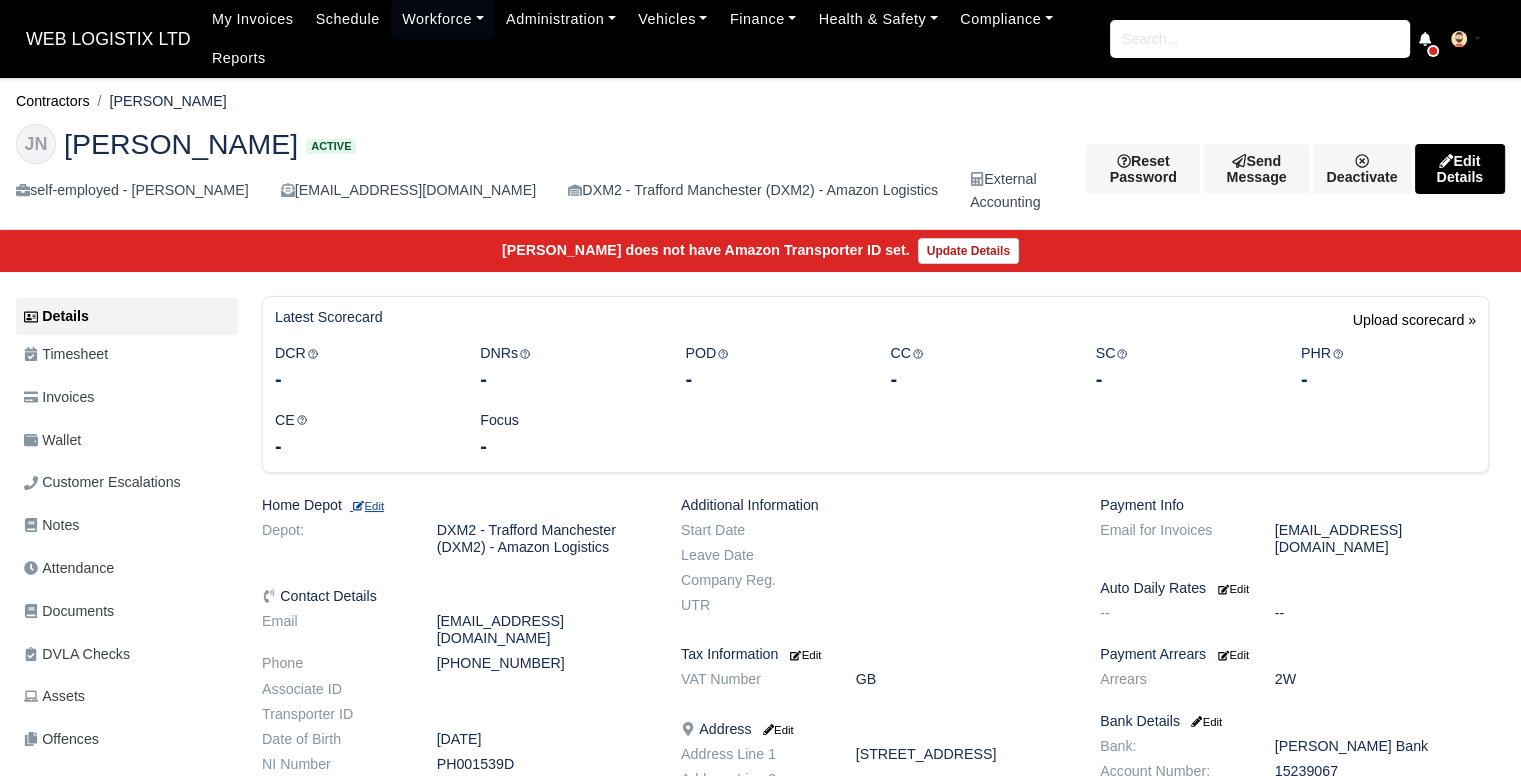 click on "Edit" 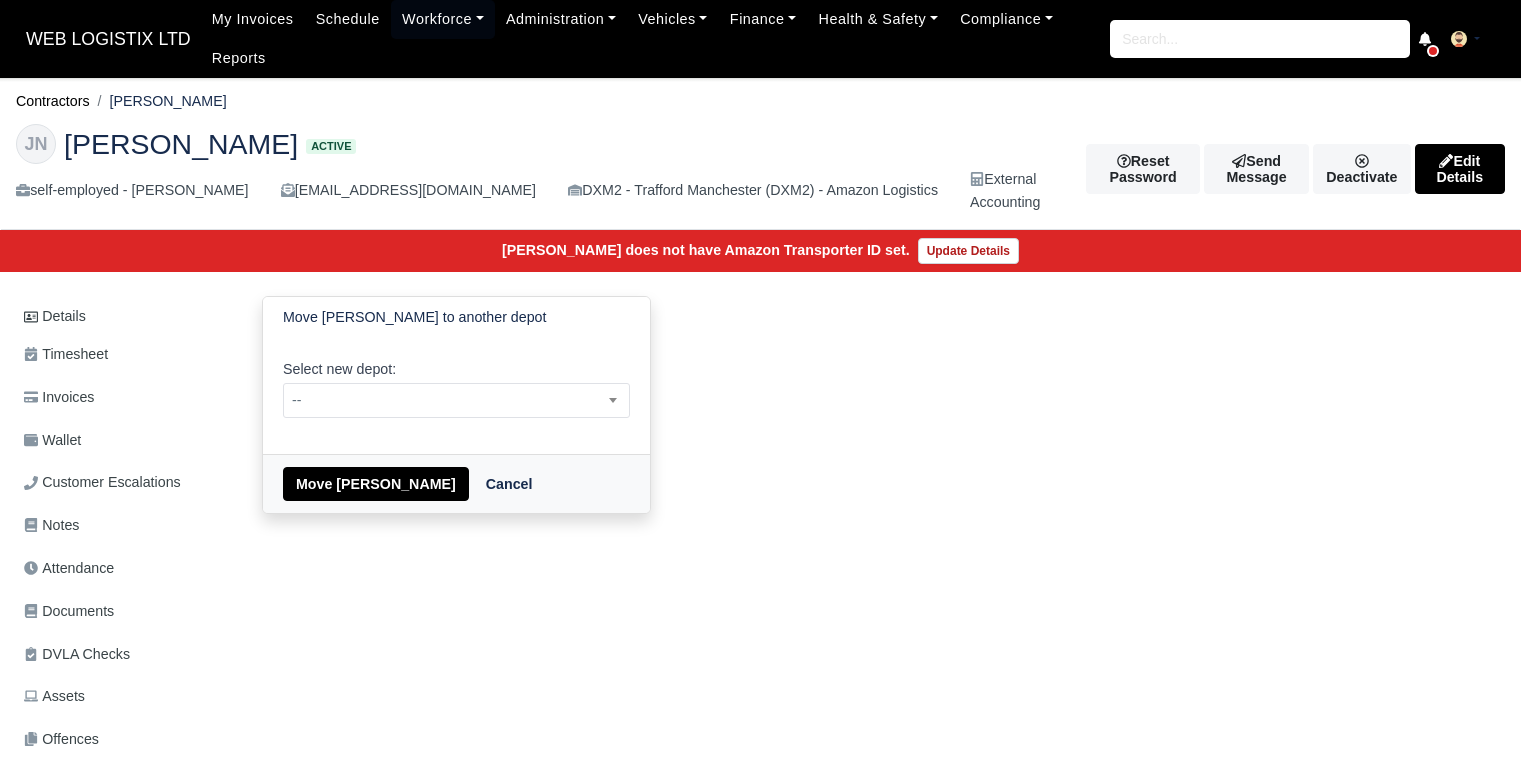 scroll, scrollTop: 0, scrollLeft: 0, axis: both 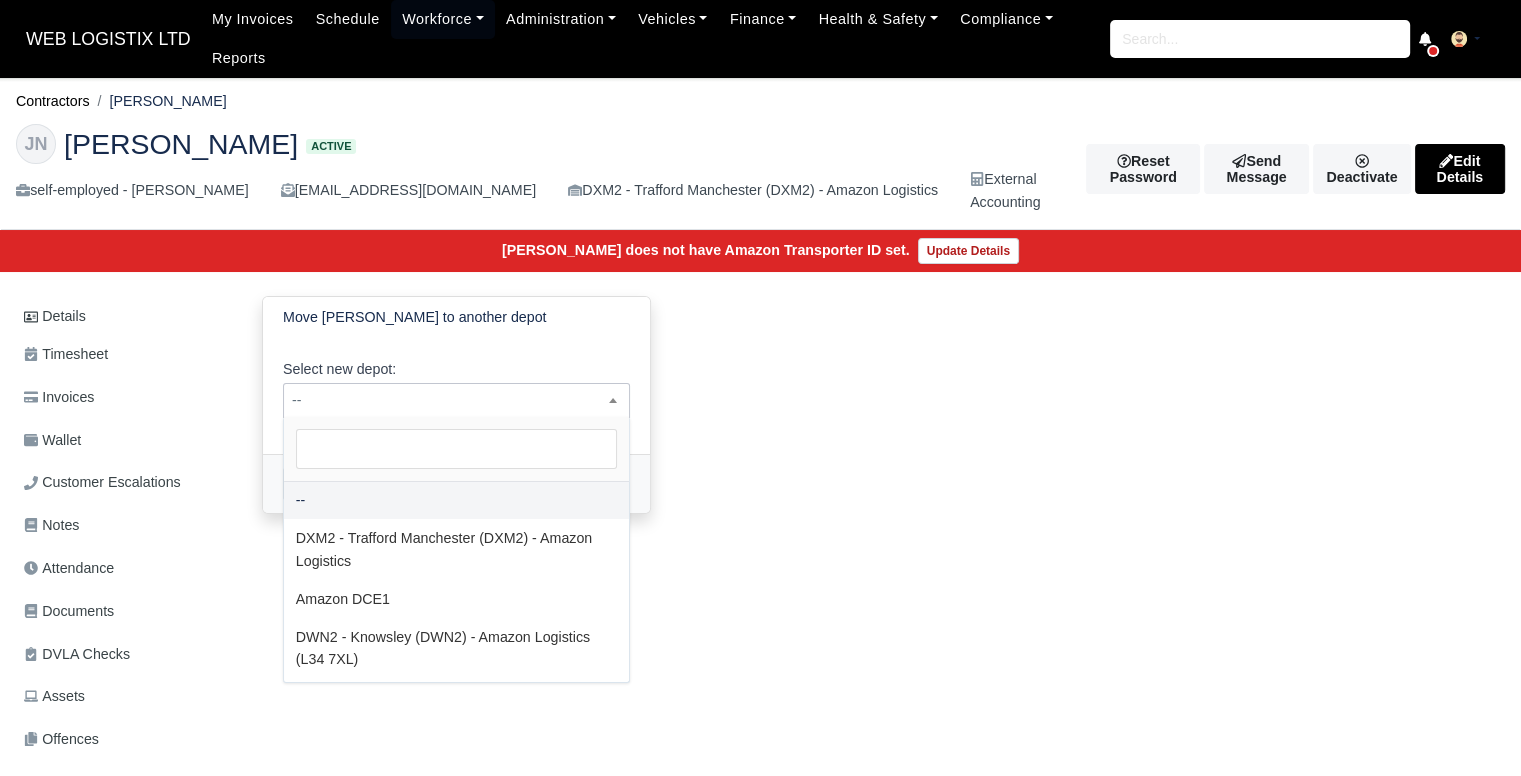 click on "--" at bounding box center [456, 400] 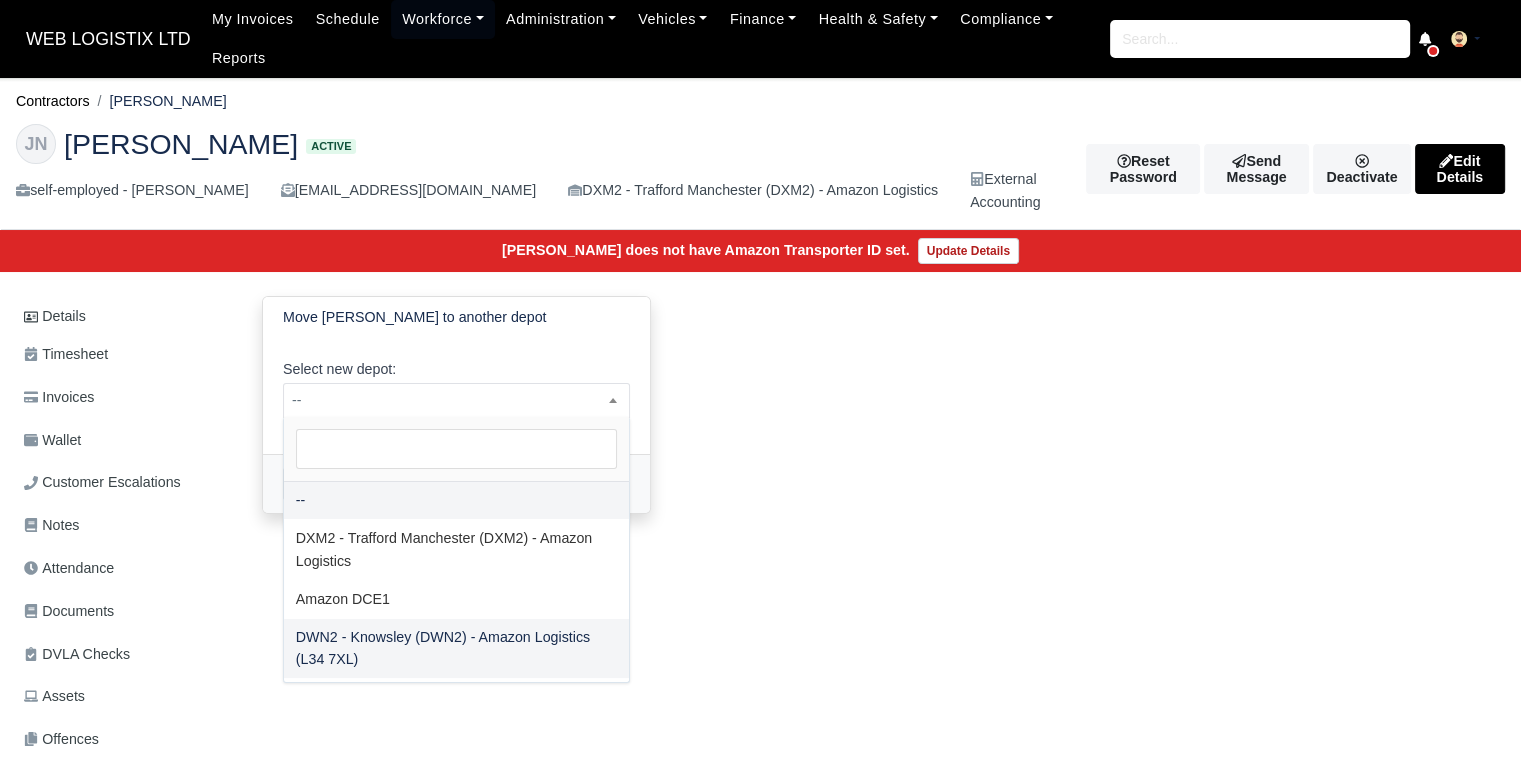 select on "3" 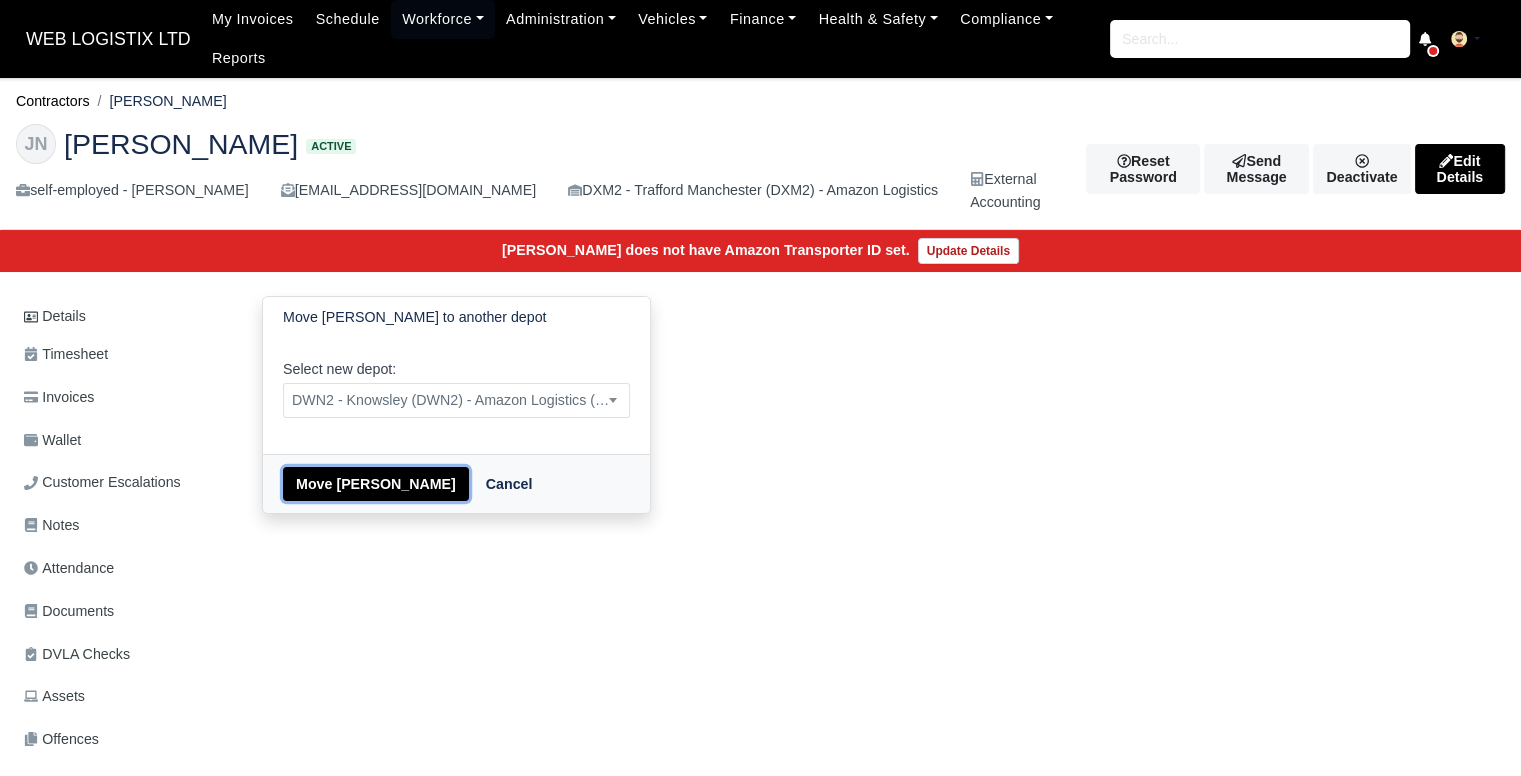 click on "Move [PERSON_NAME]" at bounding box center [376, 484] 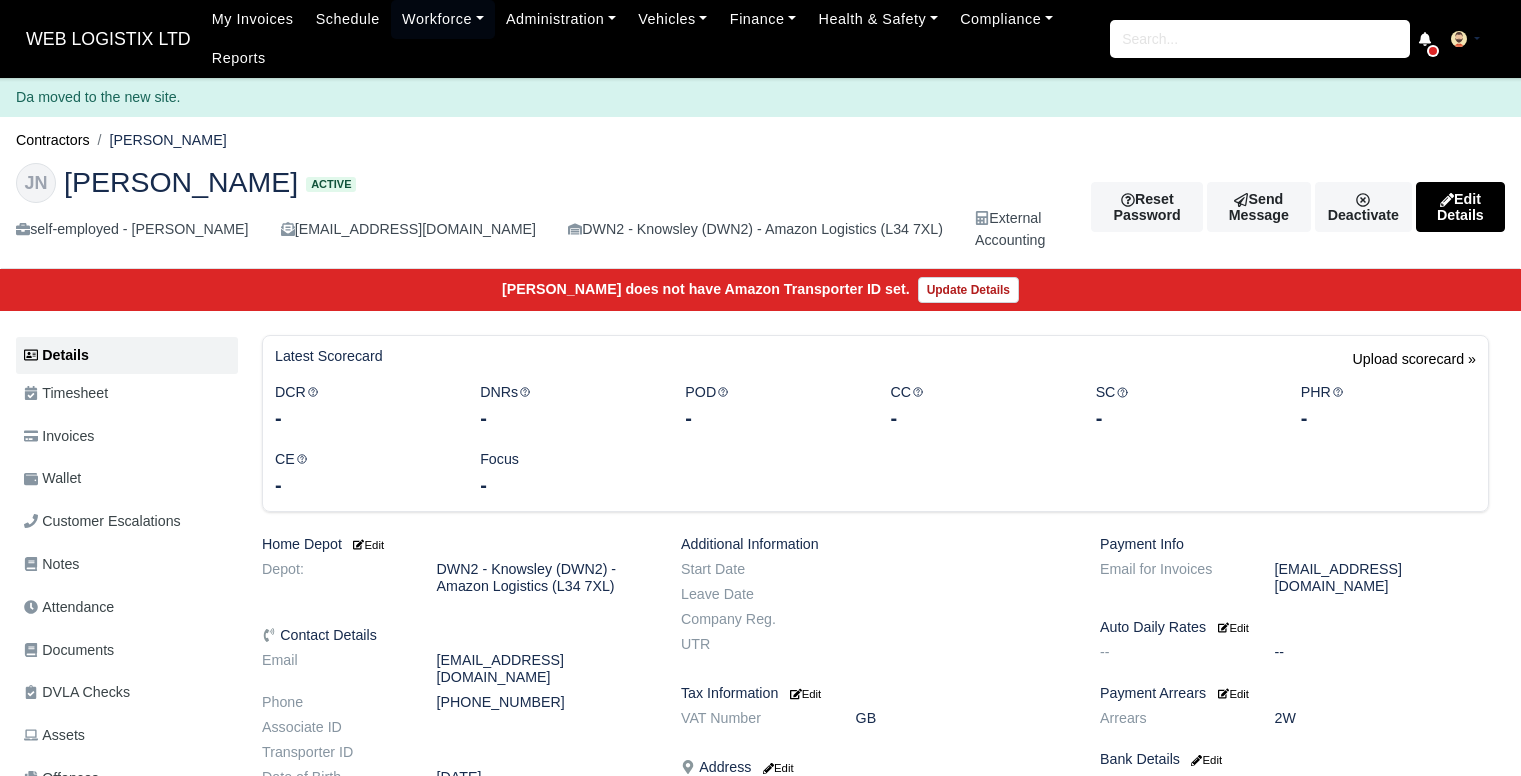 scroll, scrollTop: 0, scrollLeft: 0, axis: both 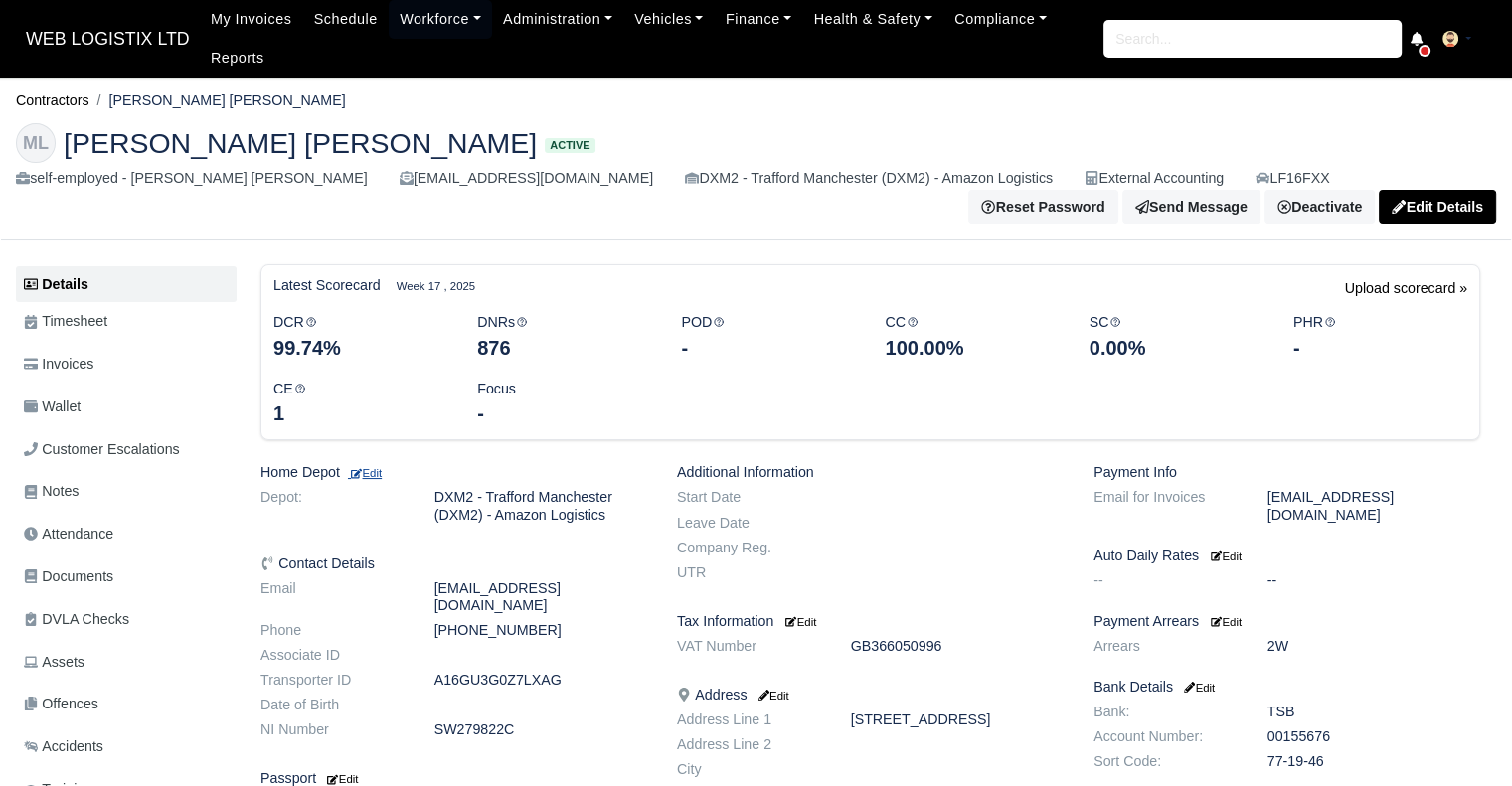 click on "Edit" at bounding box center [365, 473] 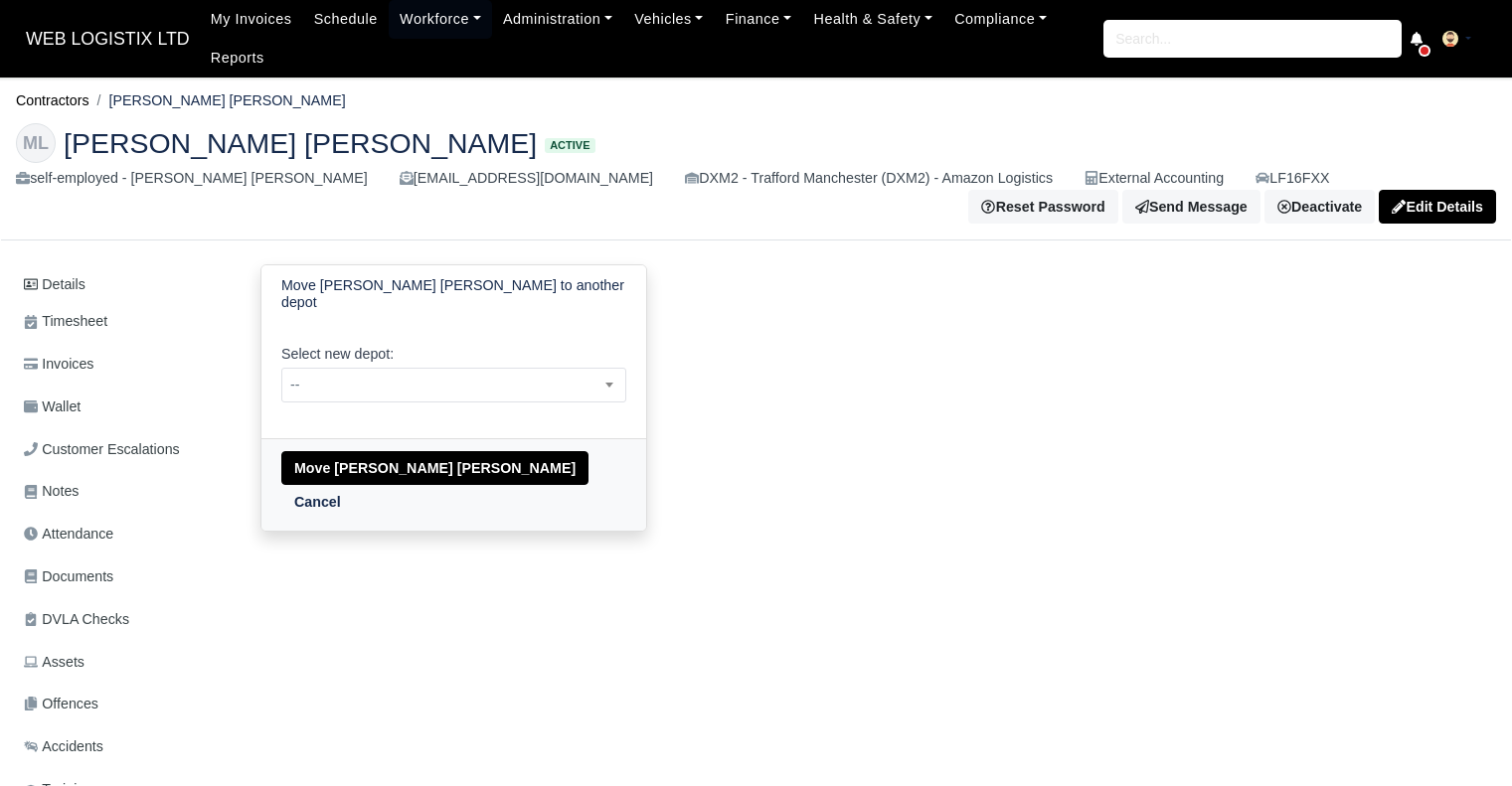 scroll, scrollTop: 0, scrollLeft: 0, axis: both 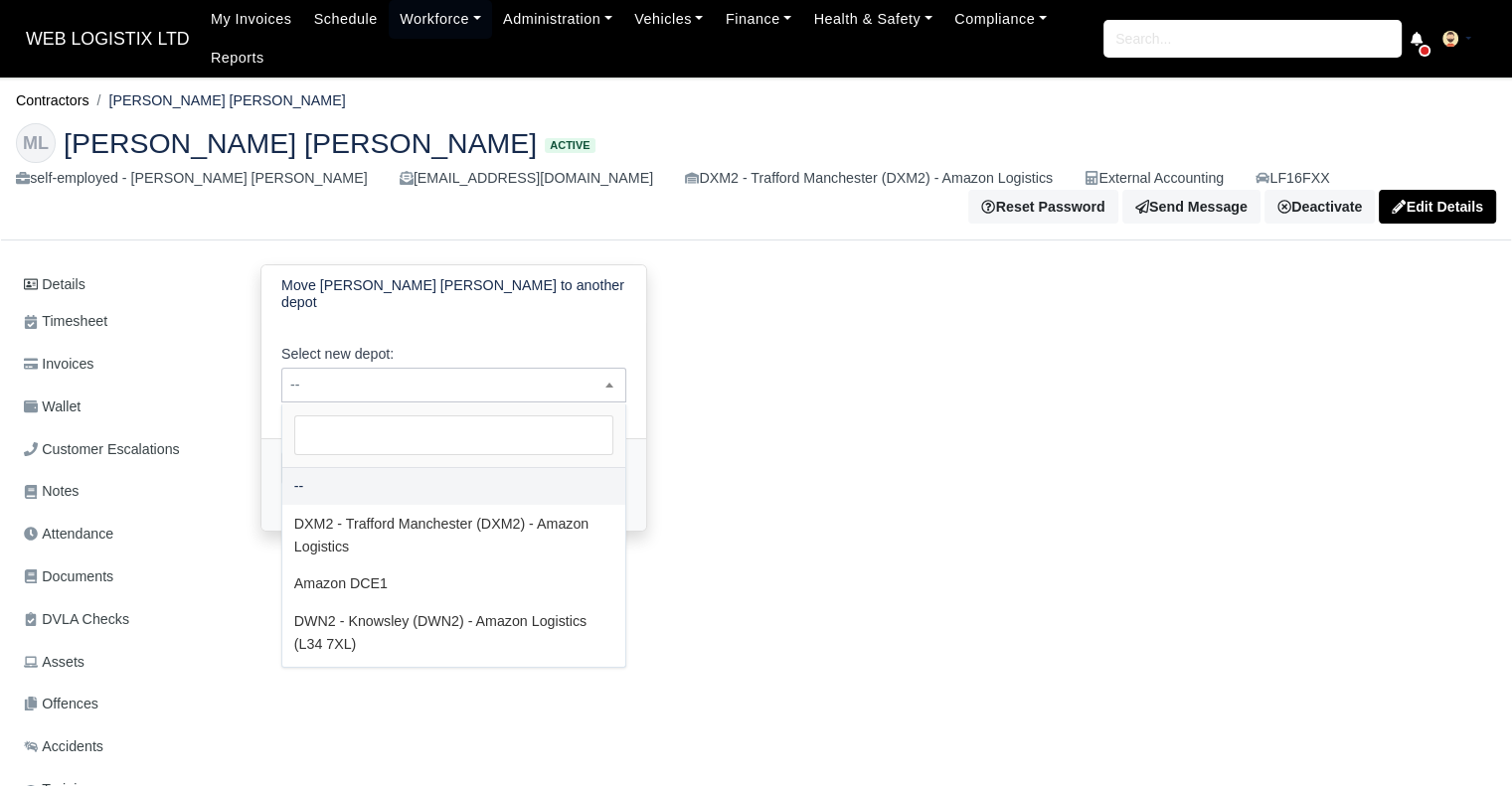 click on "--" at bounding box center [453, 385] 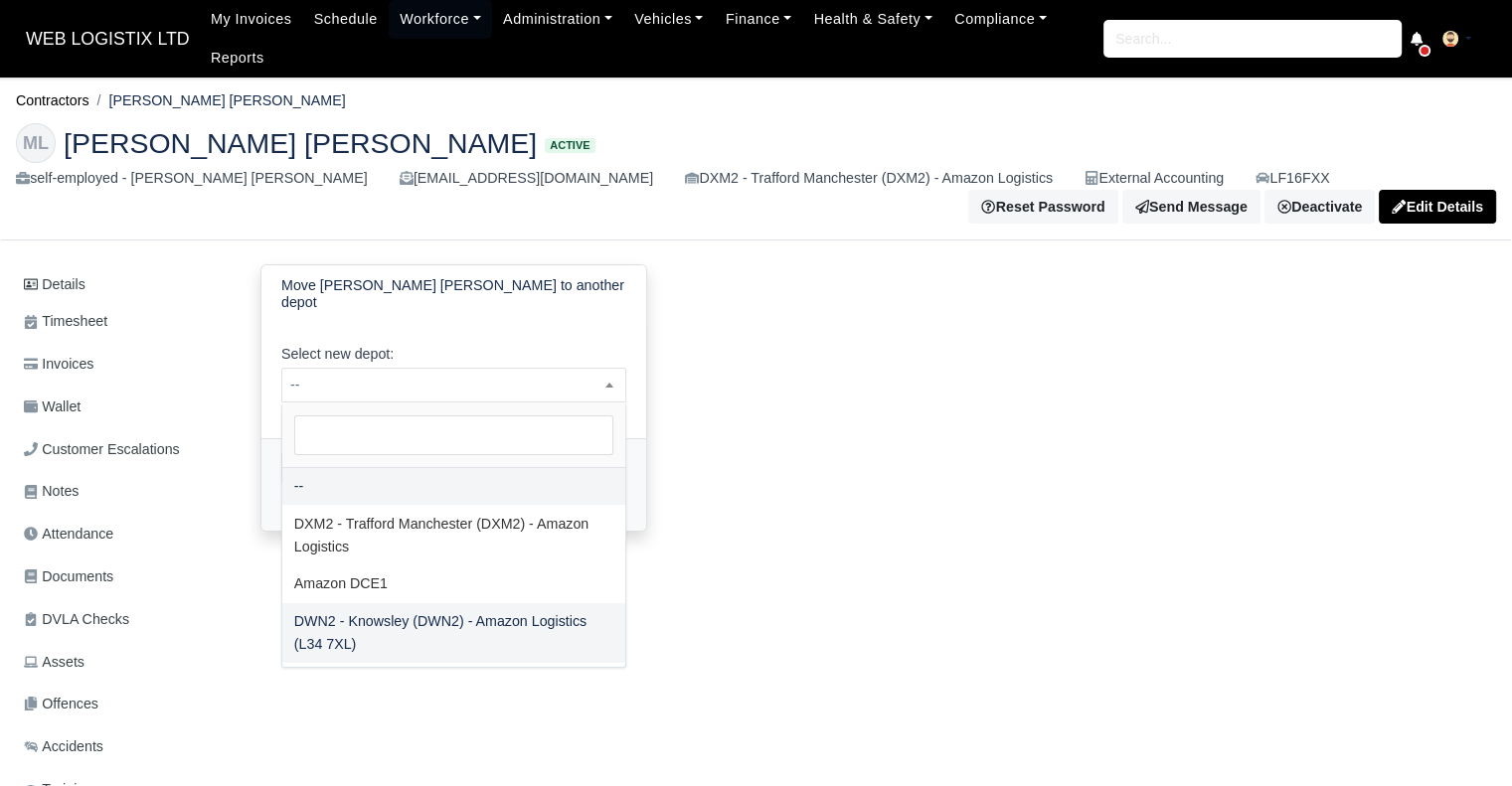 select on "3" 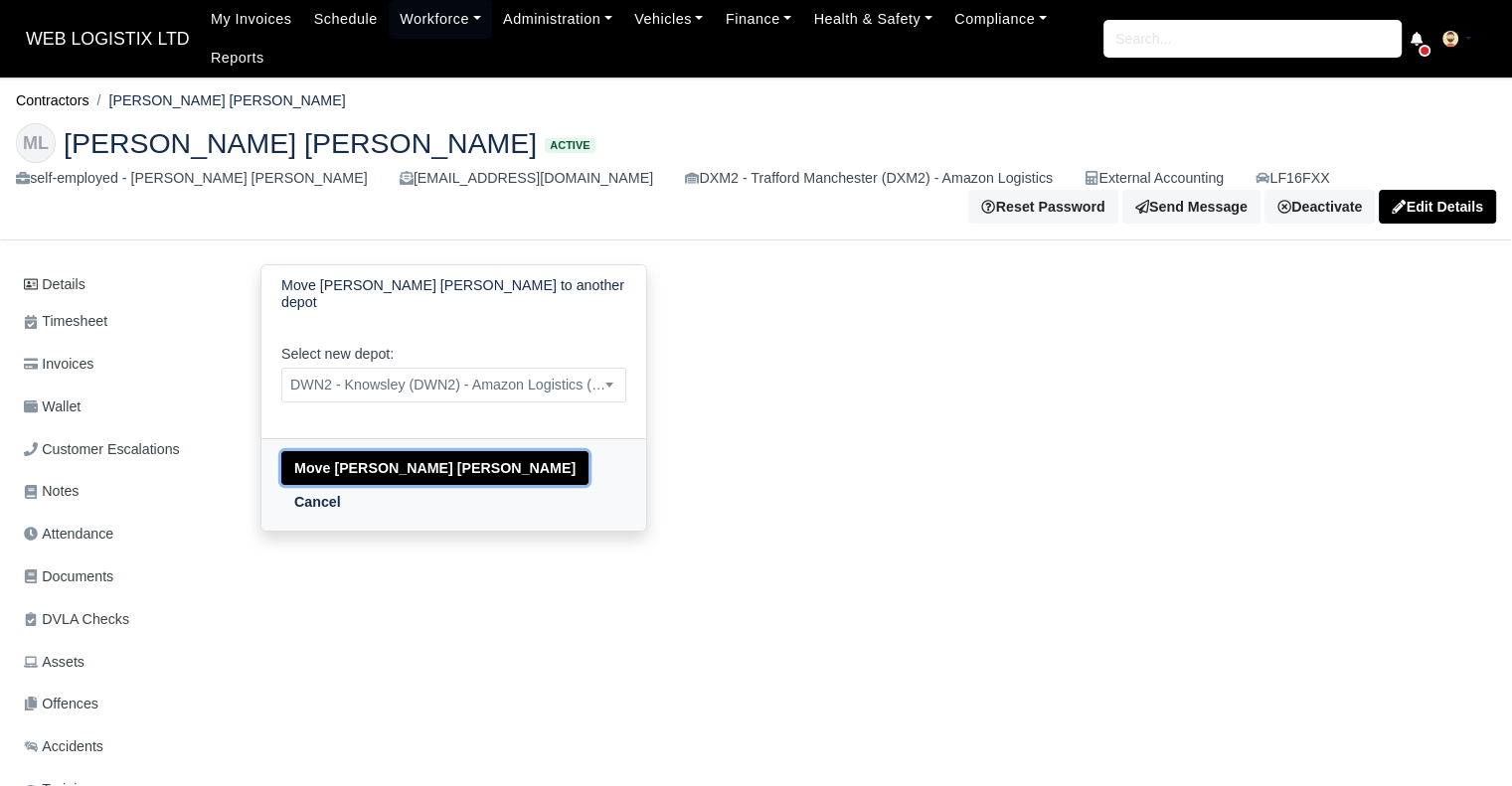 click on "Move Maria Monserrat Mondozzi lara" at bounding box center (434, 468) 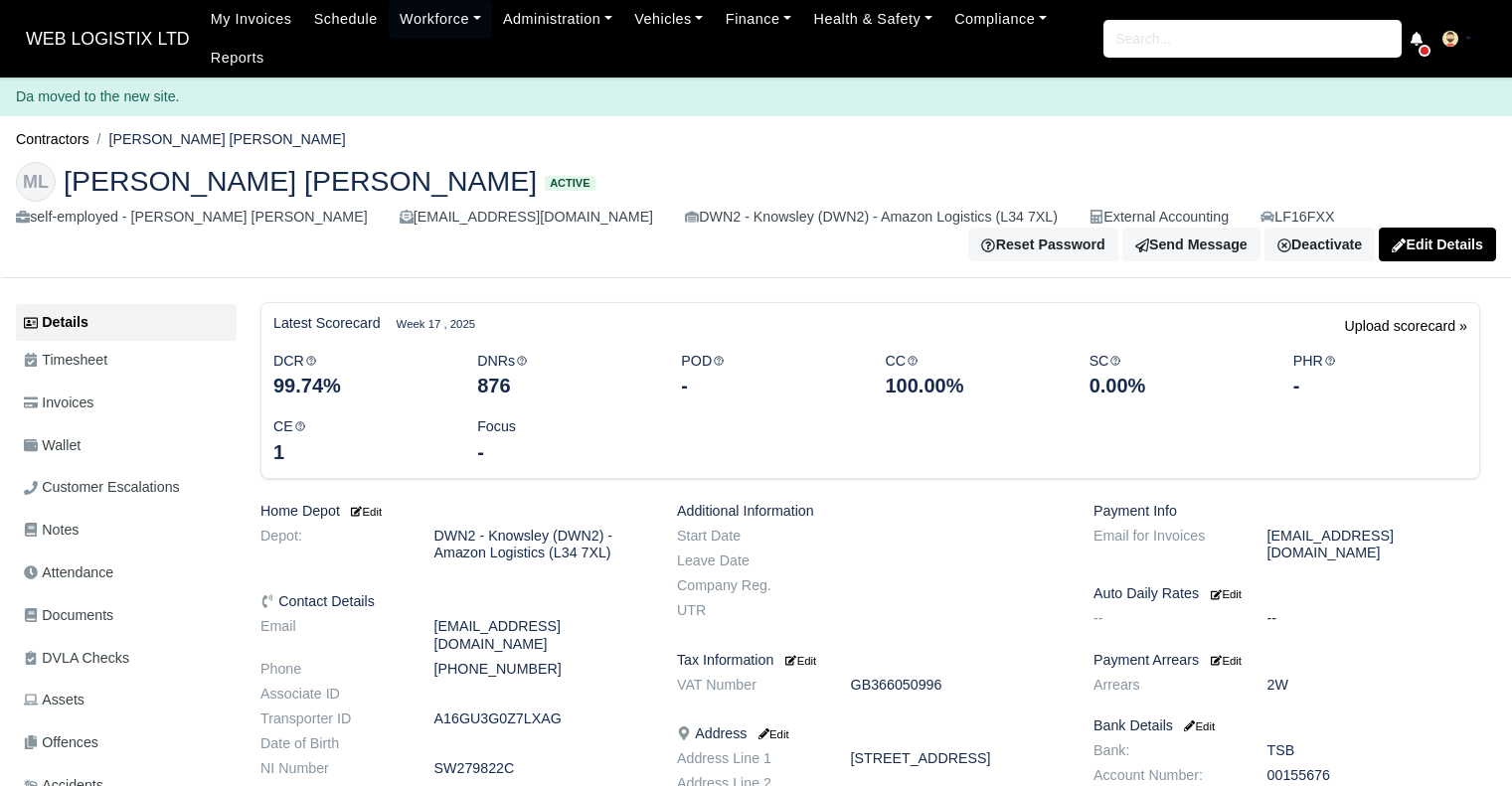 scroll, scrollTop: 0, scrollLeft: 0, axis: both 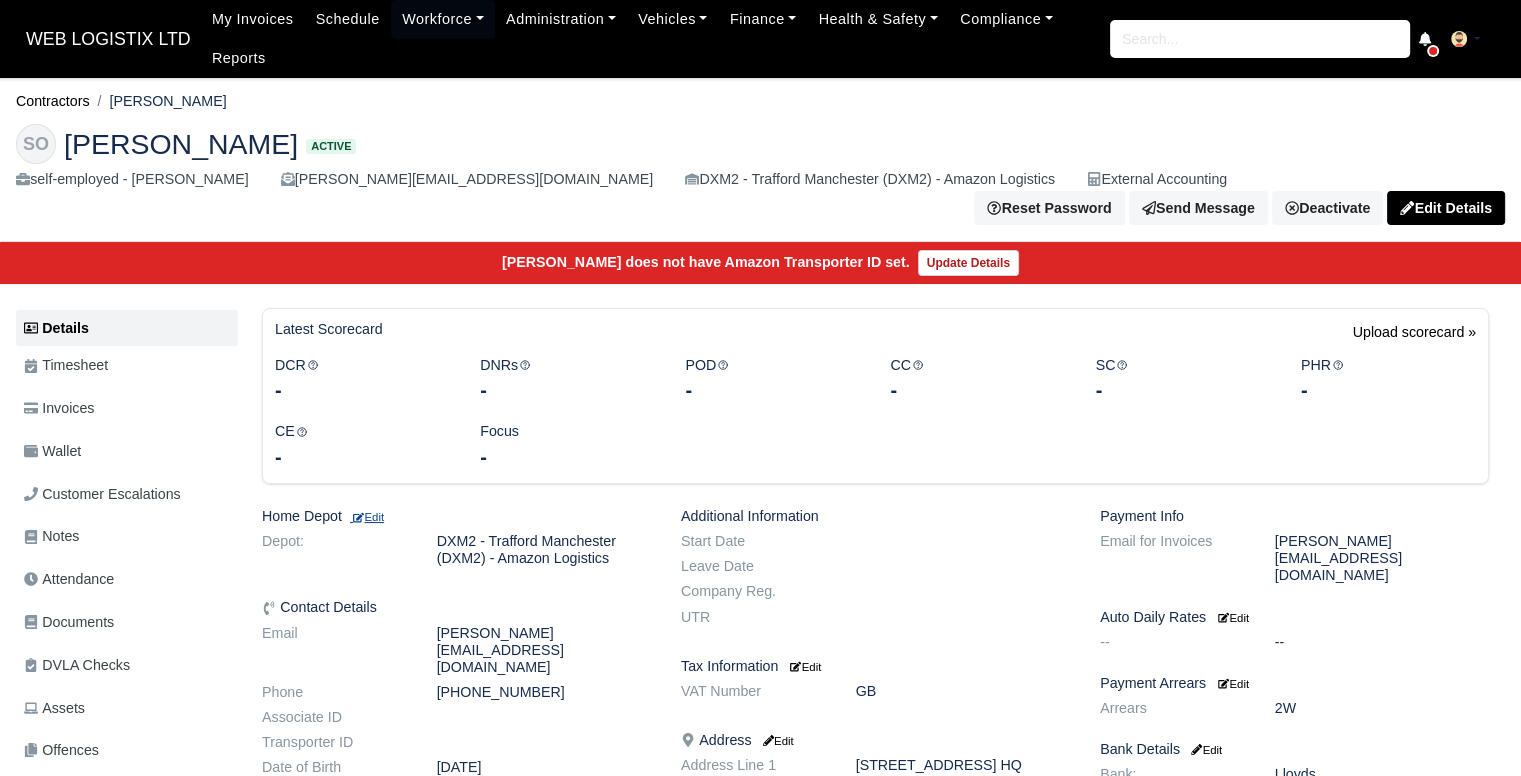 click on "Edit" at bounding box center (367, 517) 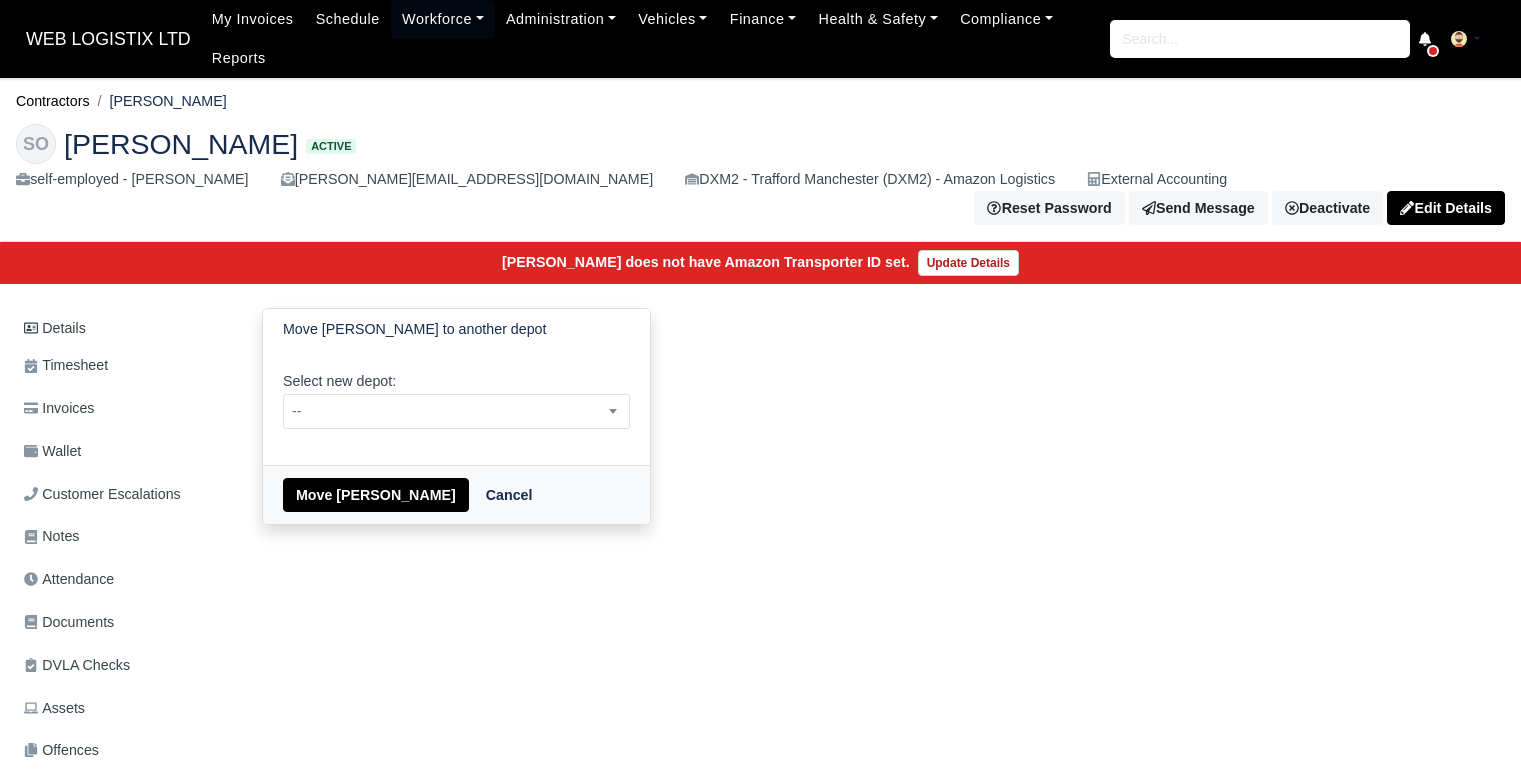 scroll, scrollTop: 0, scrollLeft: 0, axis: both 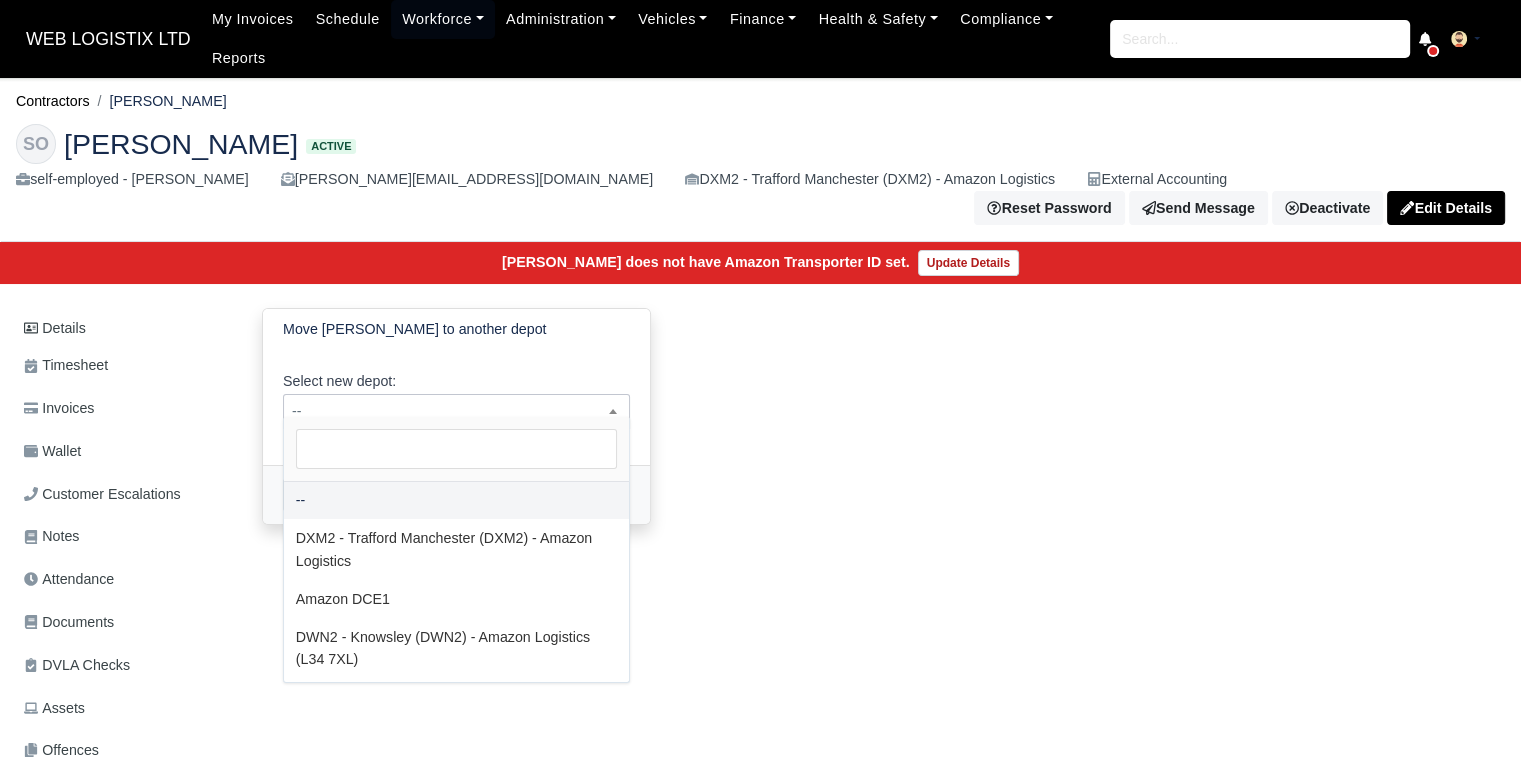 click on "--" at bounding box center (456, 411) 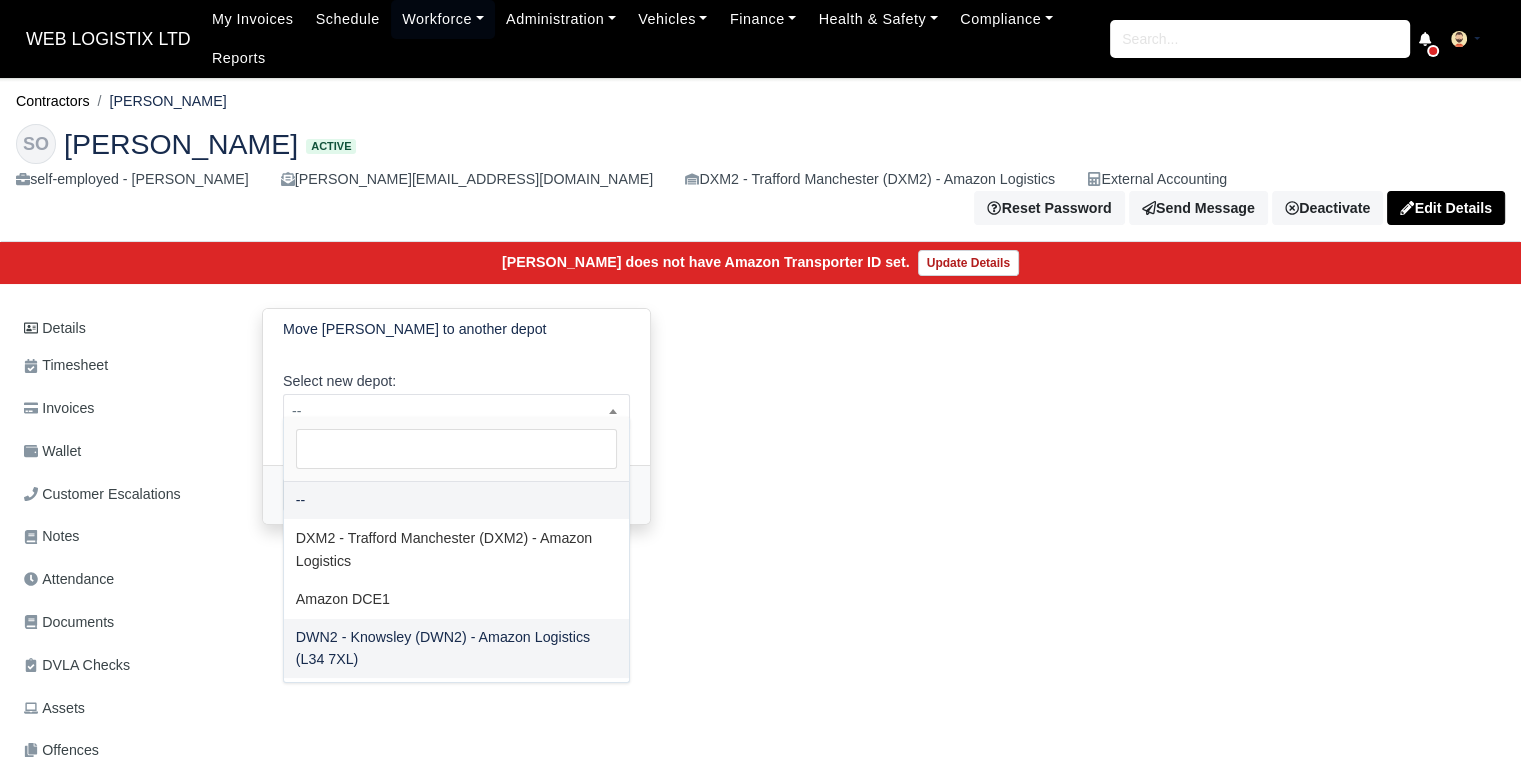 select on "3" 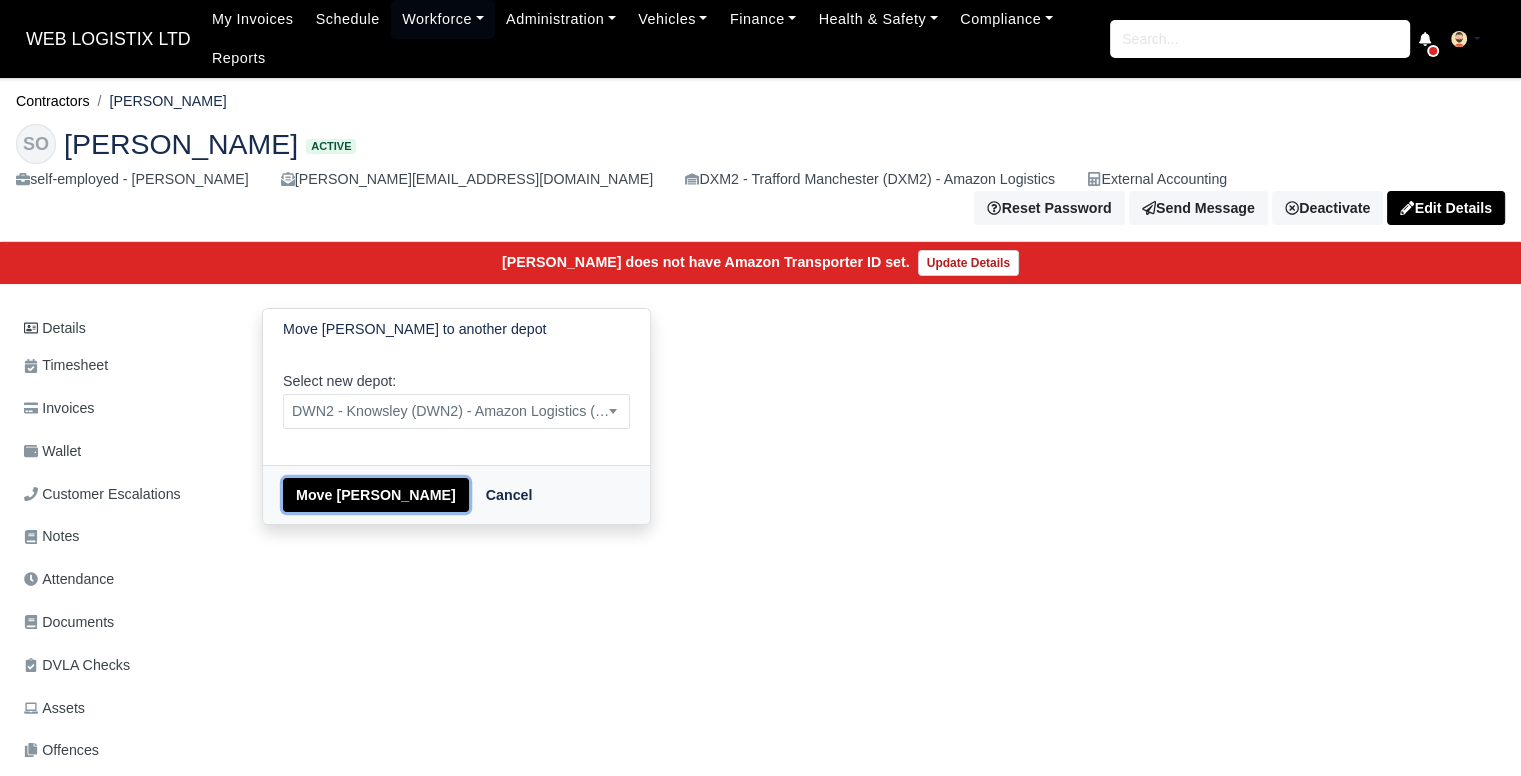 click on "Move Samuel Odeyemi" at bounding box center [376, 495] 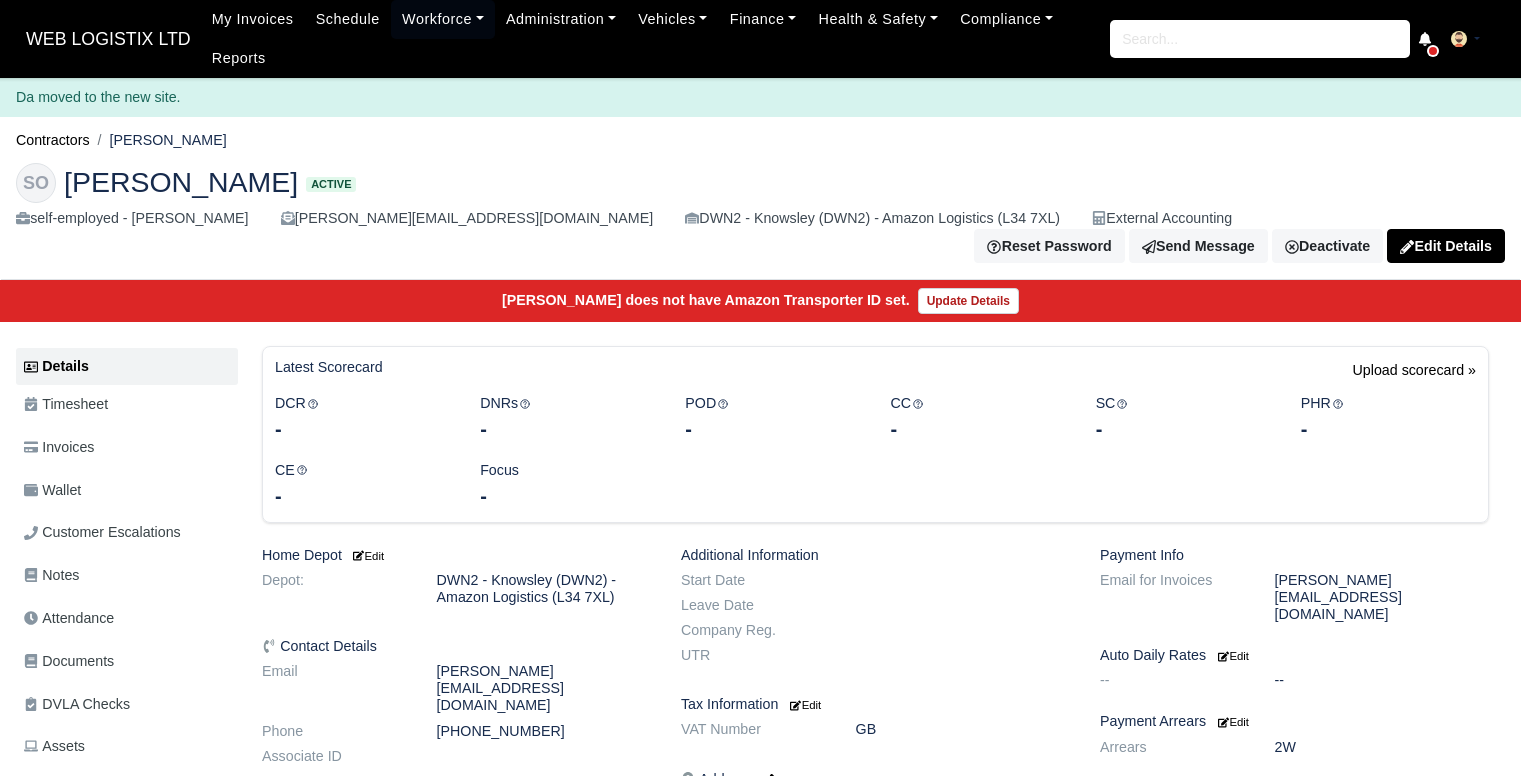 scroll, scrollTop: 0, scrollLeft: 0, axis: both 